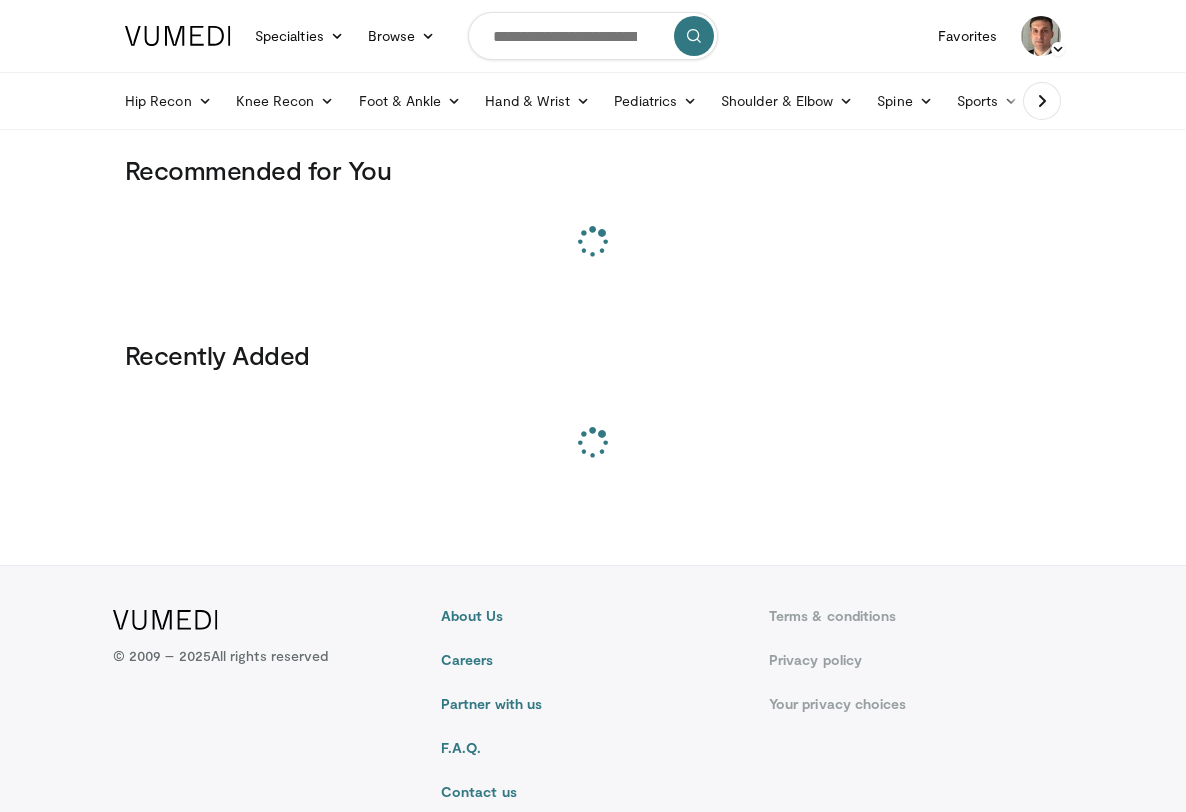 scroll, scrollTop: 0, scrollLeft: 0, axis: both 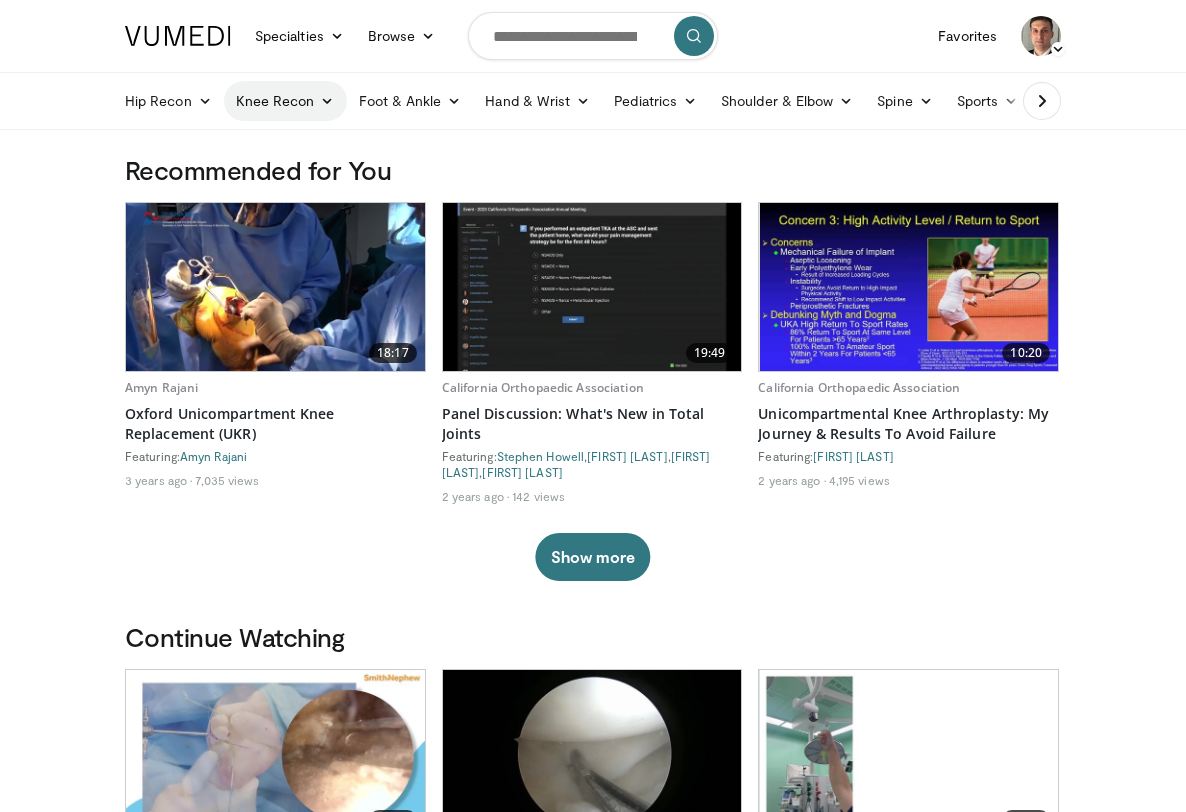 click on "Knee Recon" at bounding box center (285, 101) 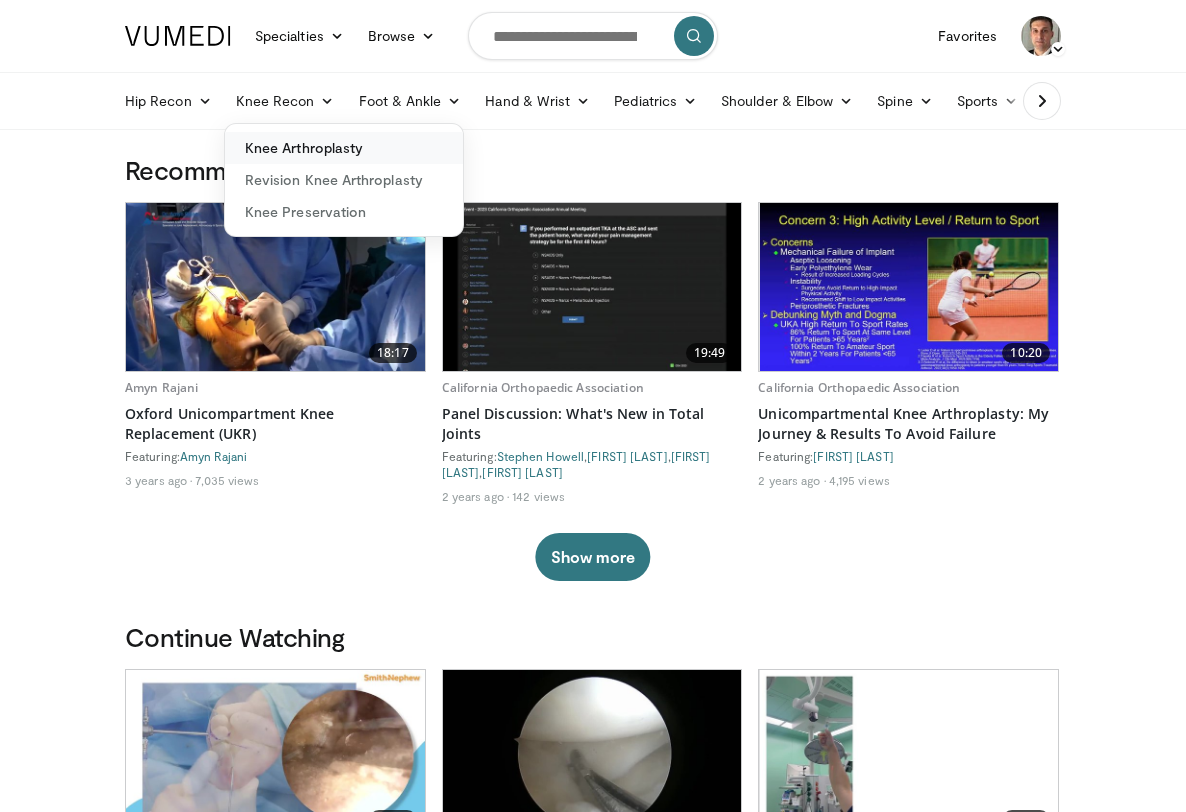 click on "Knee Arthroplasty" at bounding box center [344, 148] 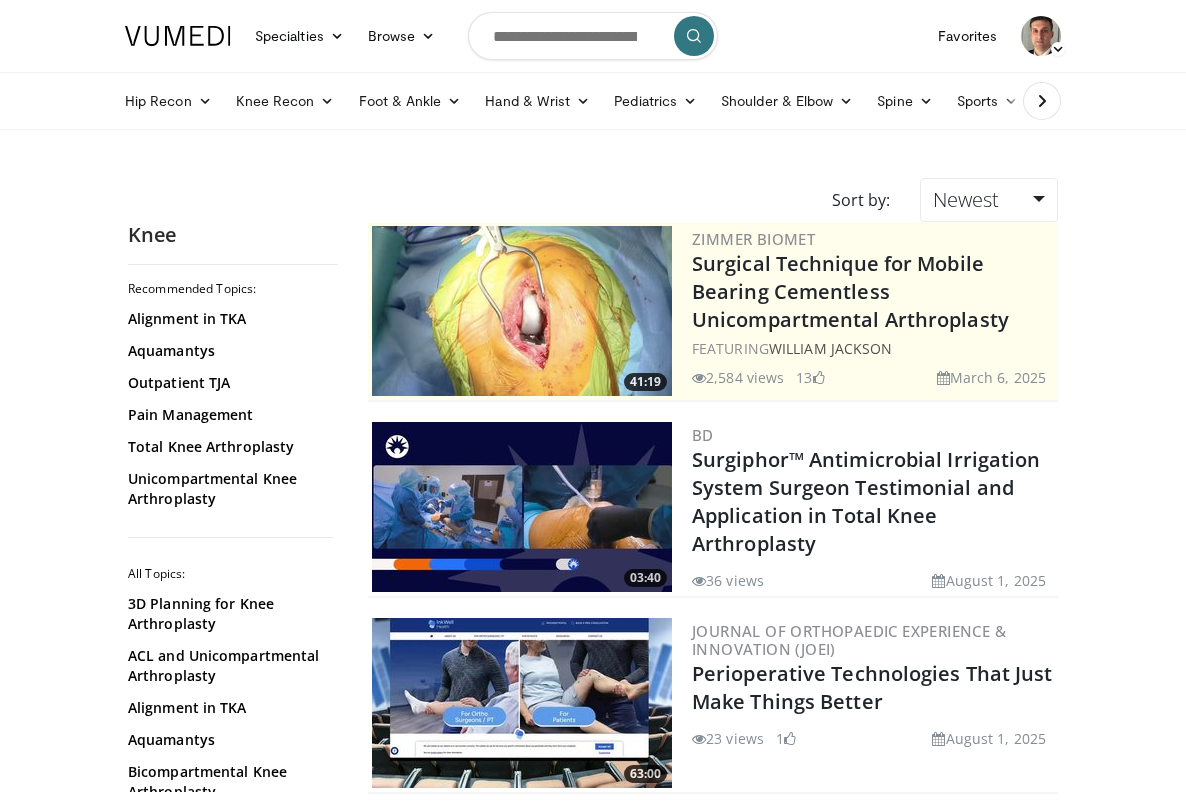 scroll, scrollTop: 0, scrollLeft: 0, axis: both 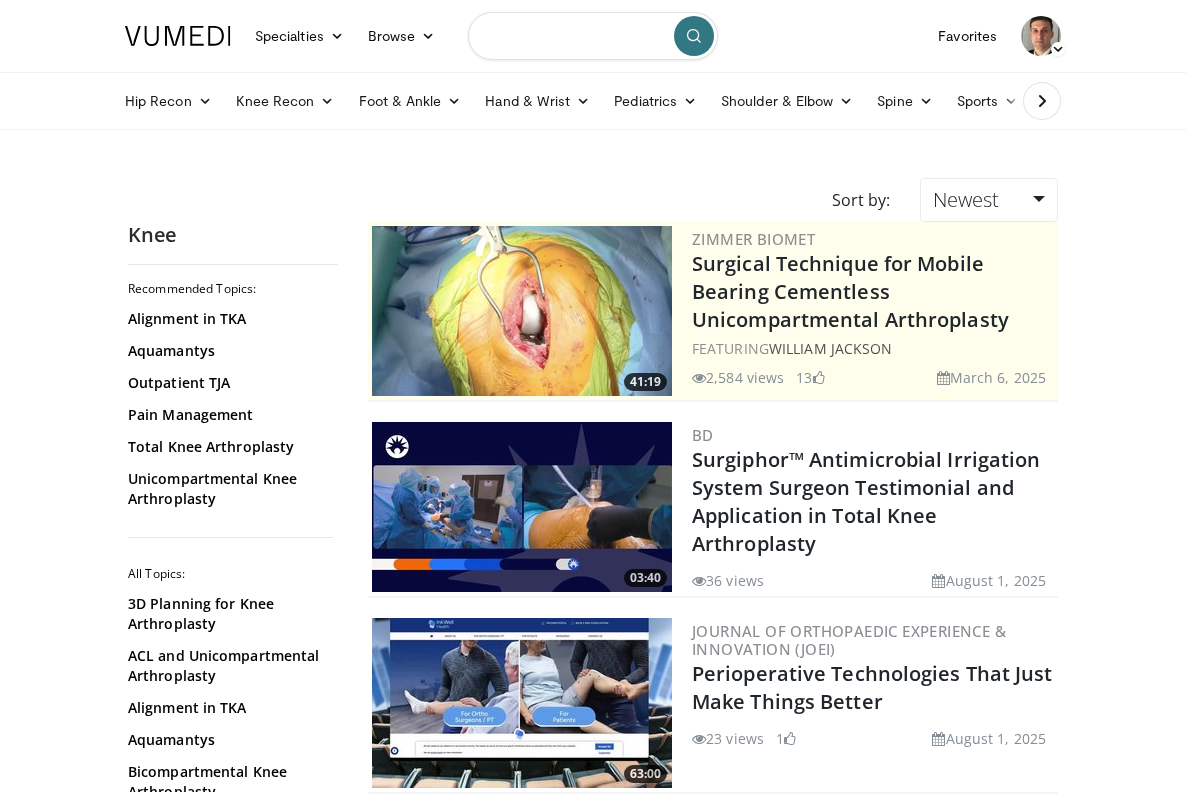 click at bounding box center (593, 36) 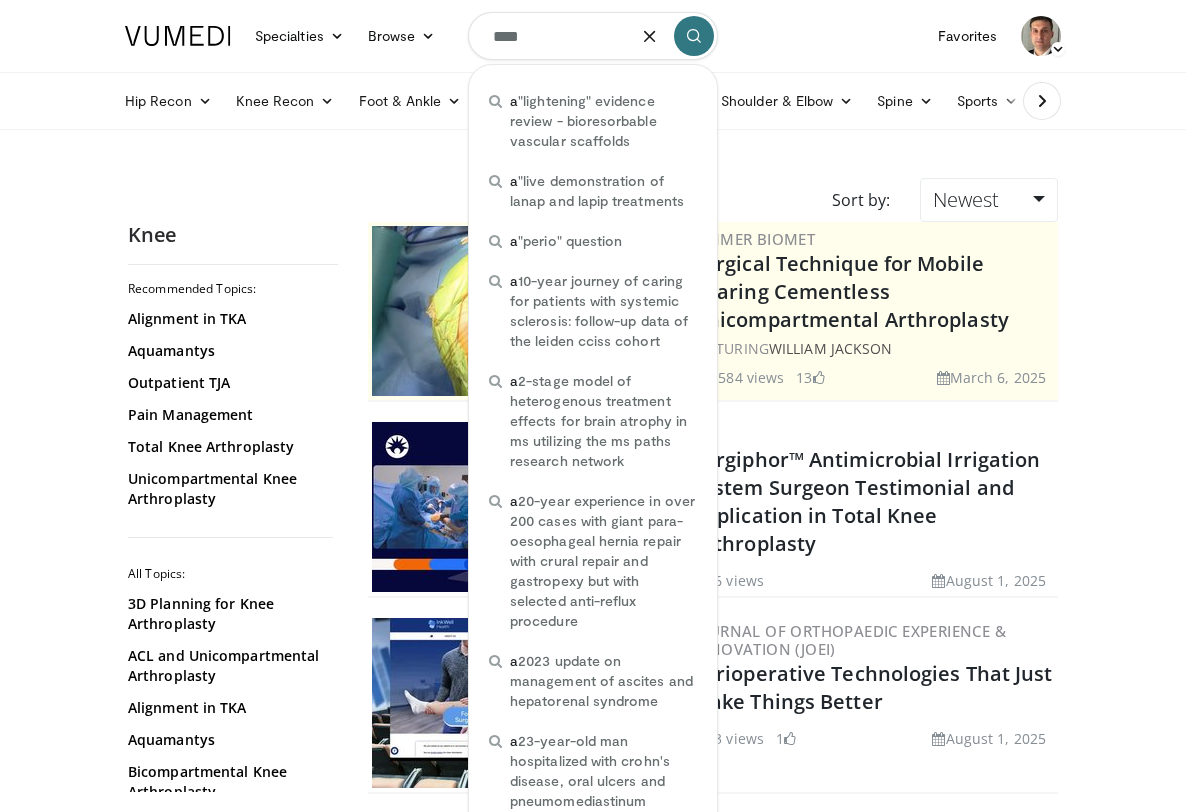 type on "*****" 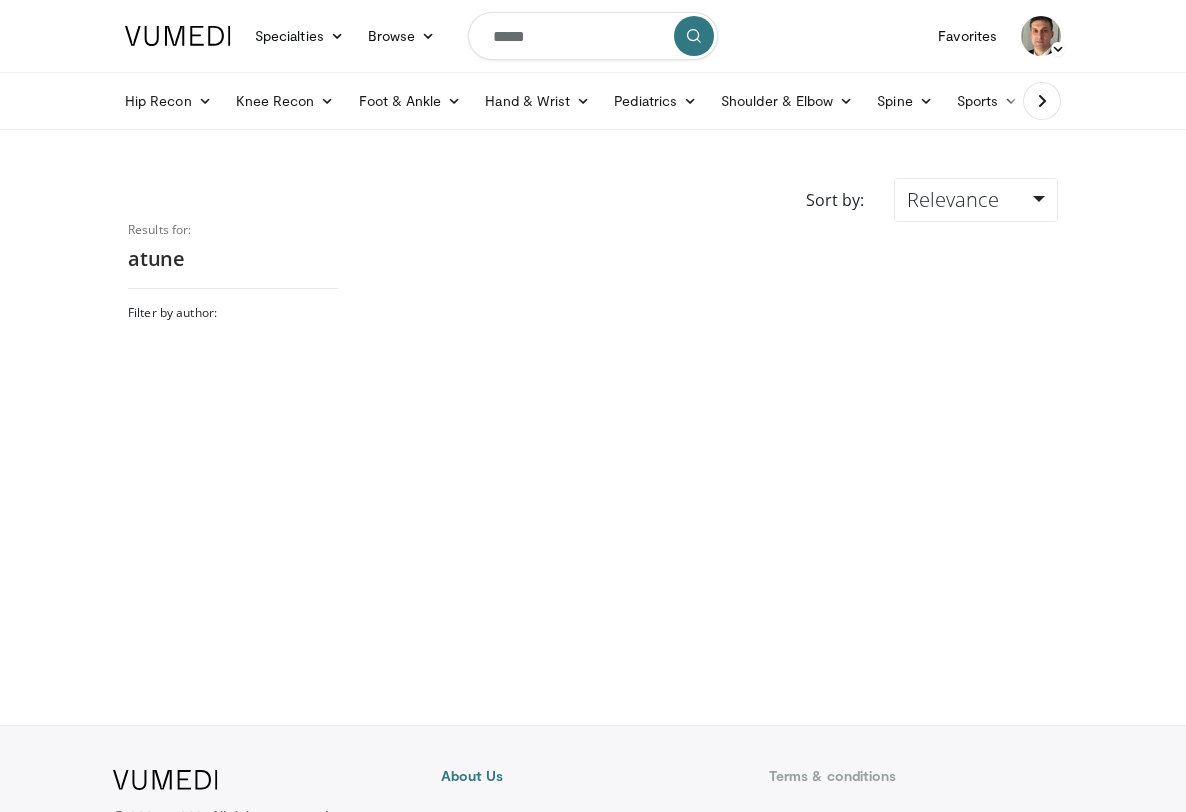 scroll, scrollTop: 0, scrollLeft: 0, axis: both 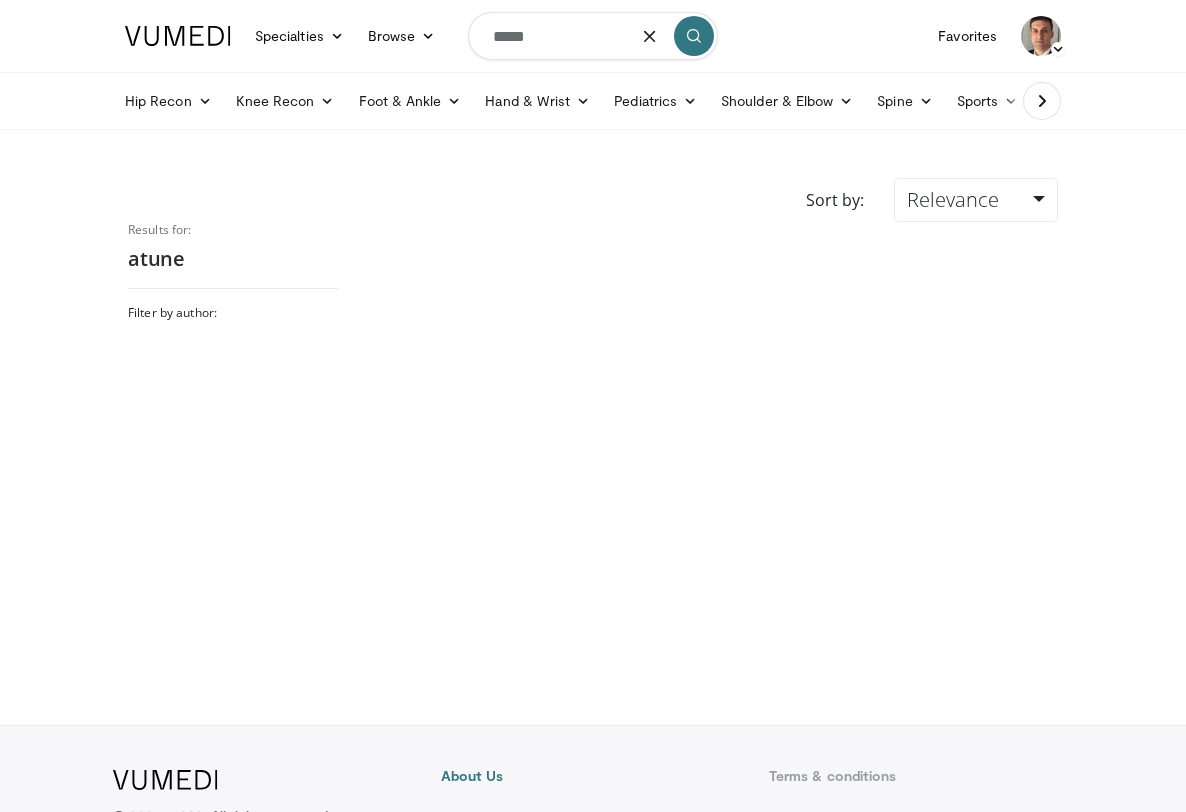 drag, startPoint x: 548, startPoint y: 44, endPoint x: 450, endPoint y: 39, distance: 98.12747 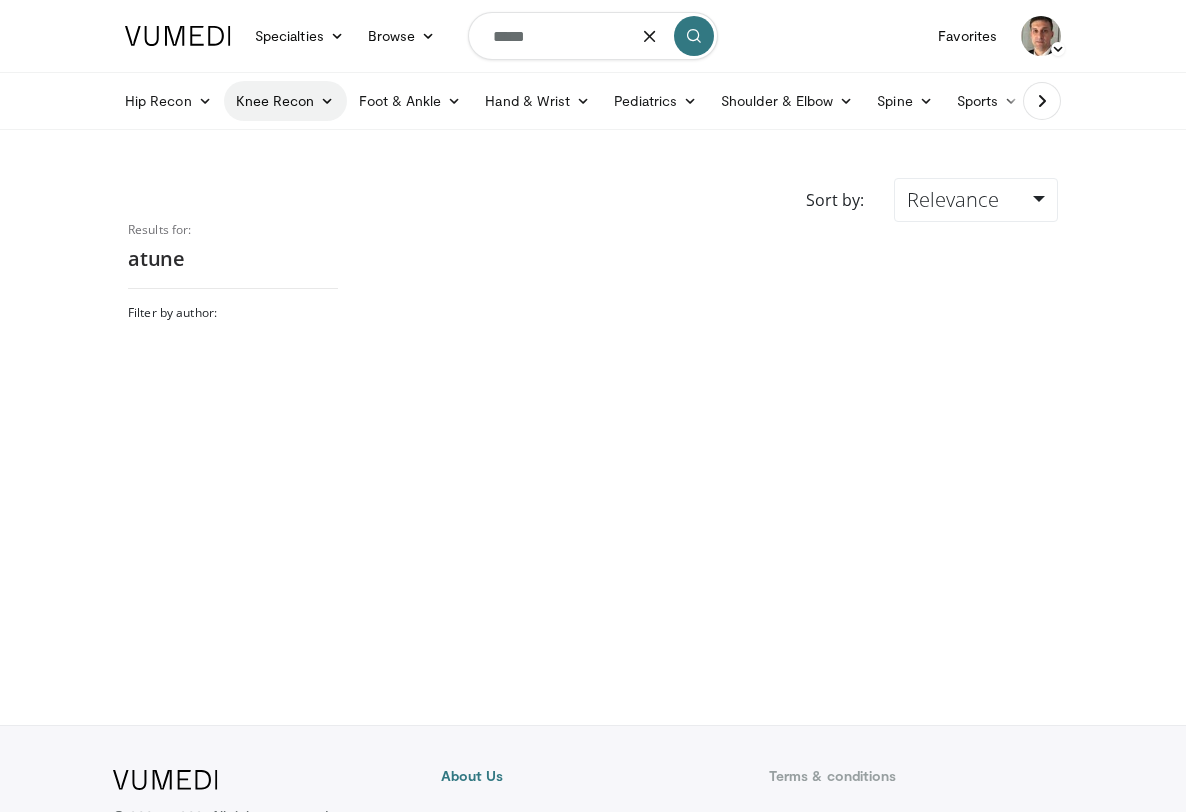 click at bounding box center (327, 101) 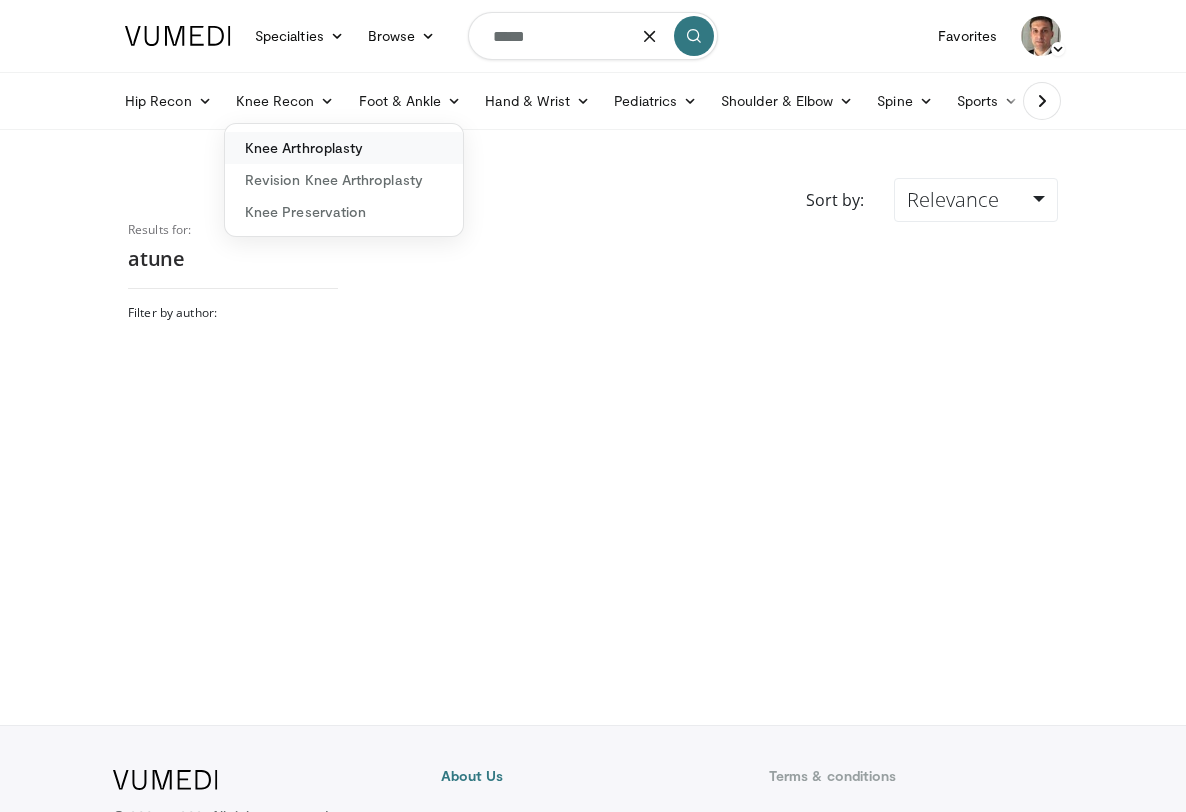 click on "Knee Arthroplasty" at bounding box center (344, 148) 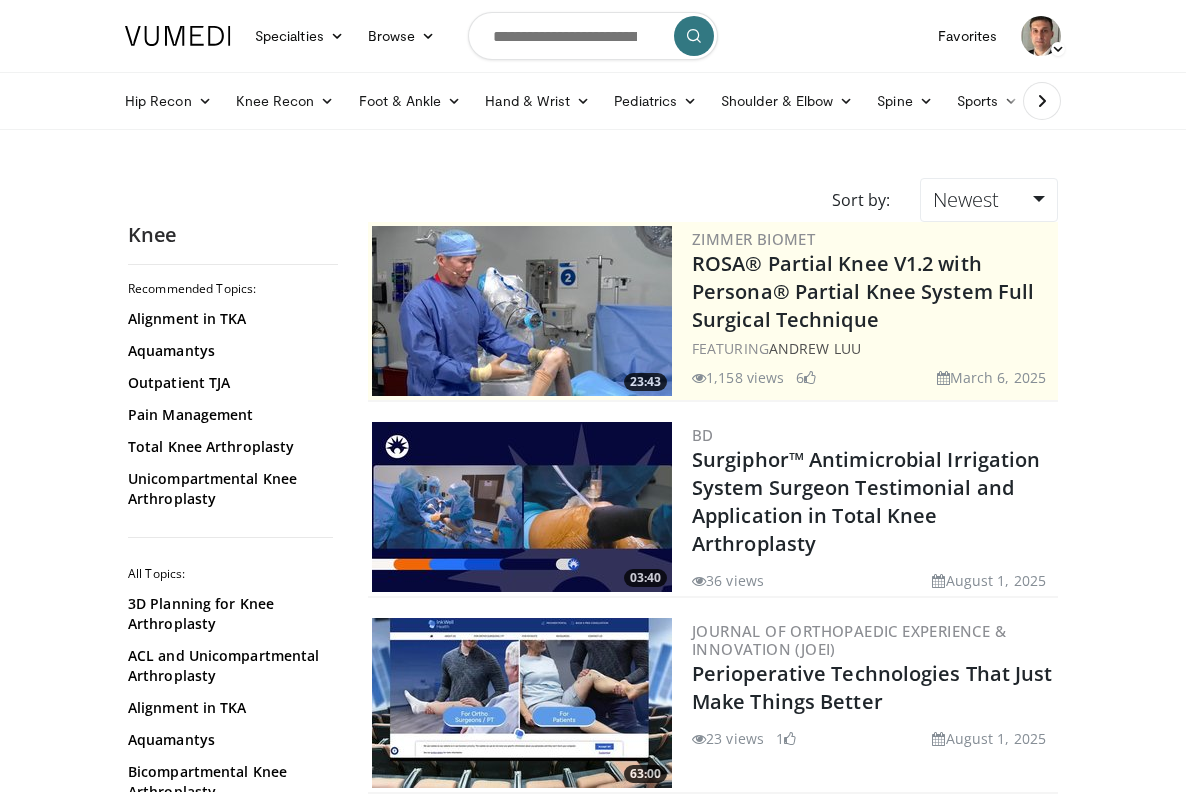 scroll, scrollTop: 0, scrollLeft: 0, axis: both 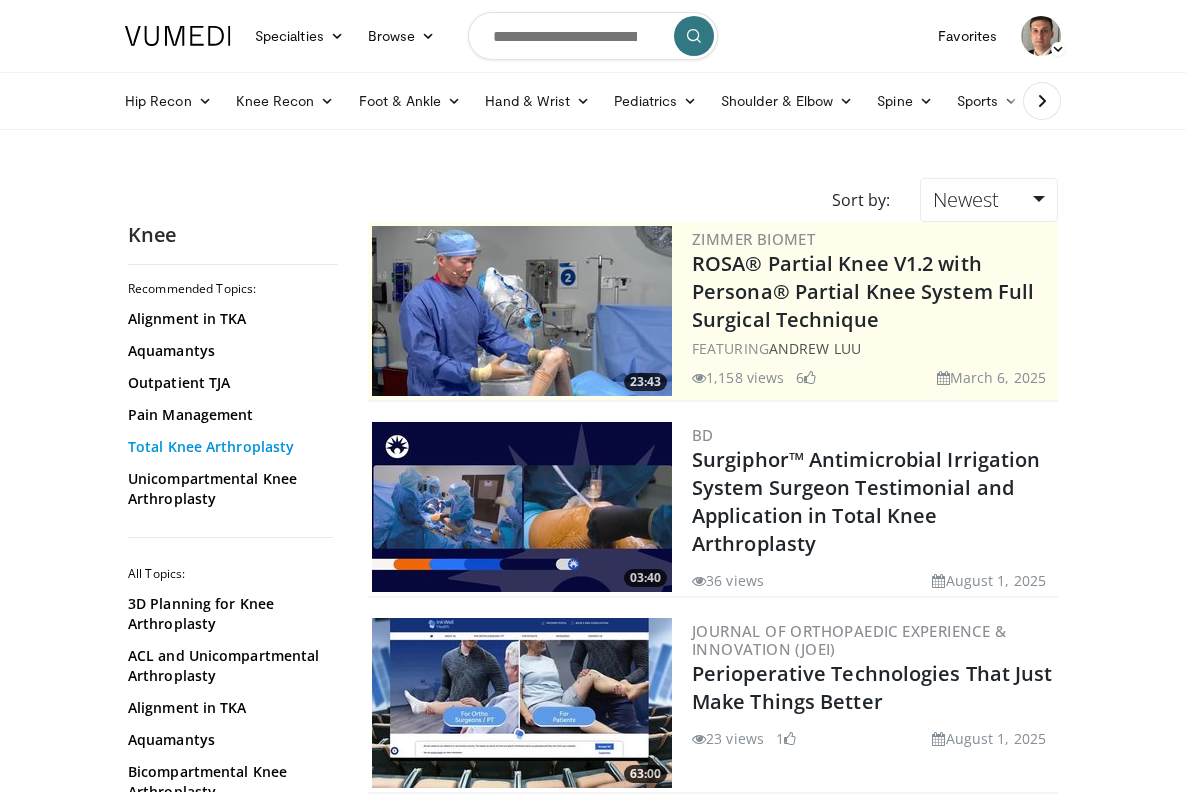 click on "Total Knee Arthroplasty" at bounding box center [228, 447] 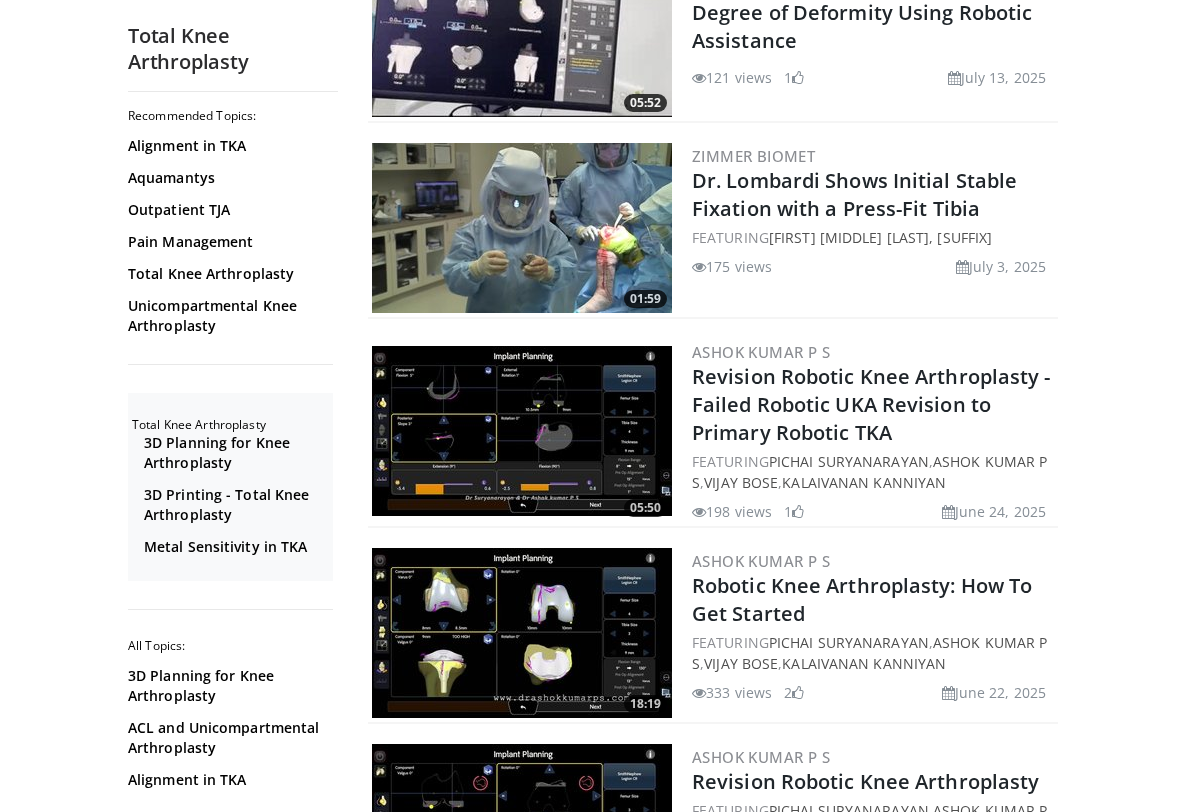 scroll, scrollTop: 2551, scrollLeft: 0, axis: vertical 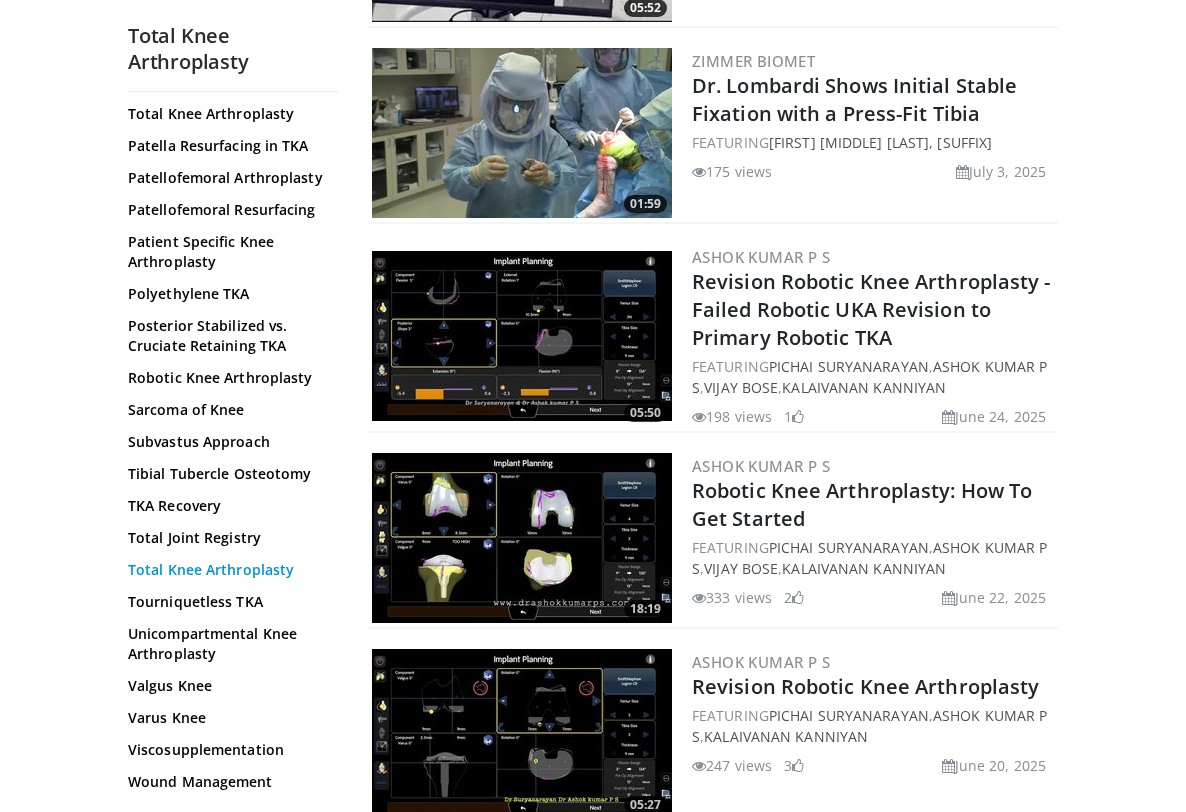 click on "Total Knee Arthroplasty" at bounding box center (228, 570) 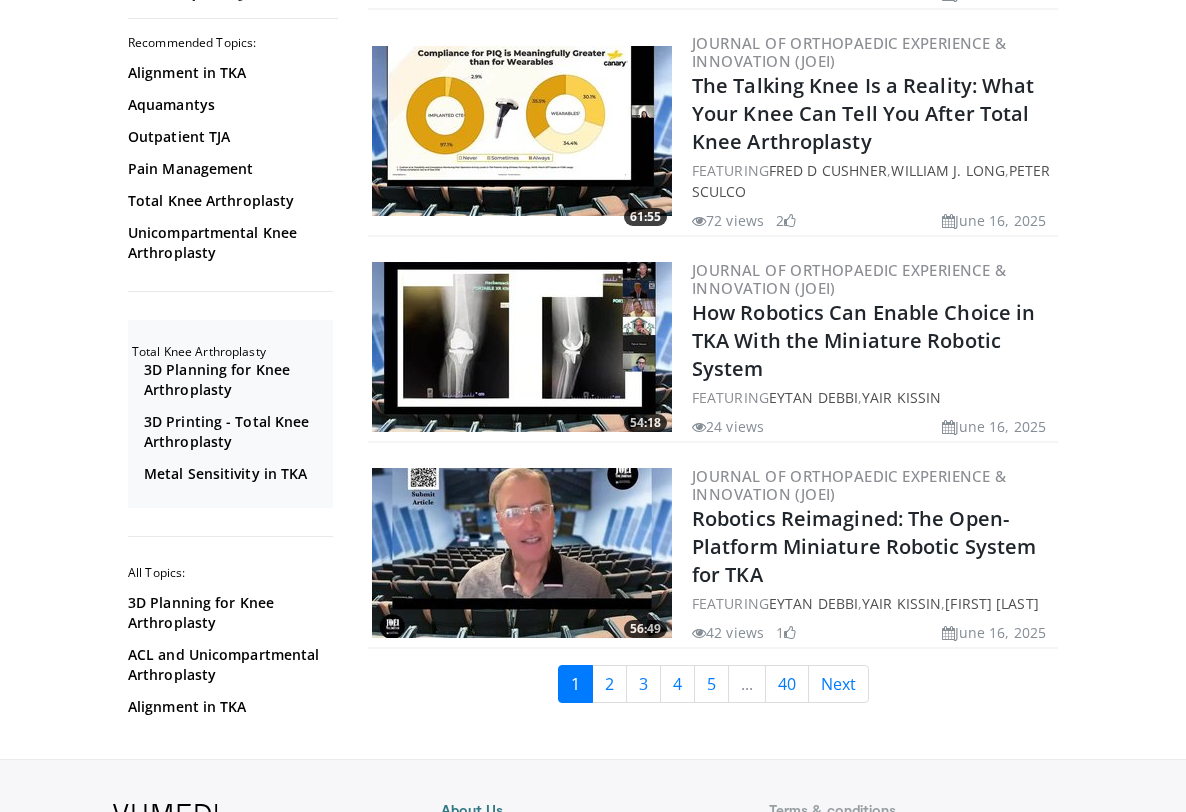 scroll, scrollTop: 4966, scrollLeft: 0, axis: vertical 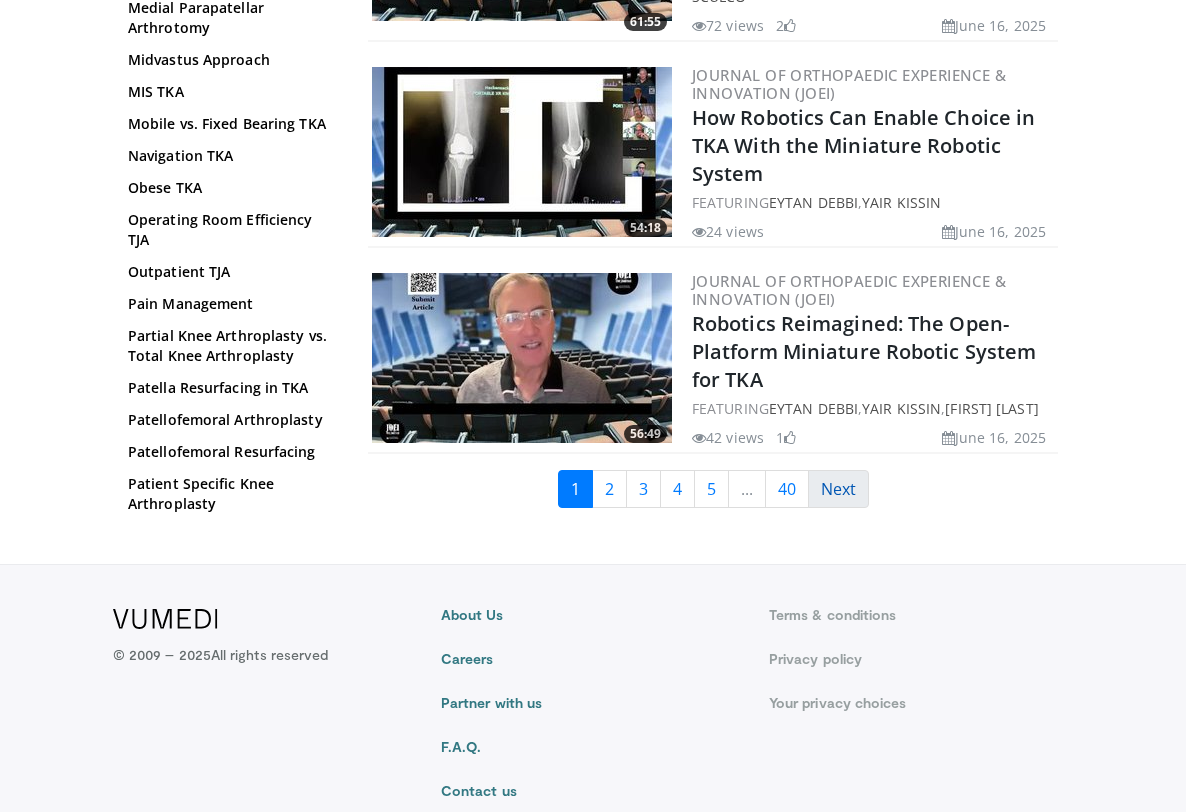 click on "Next" at bounding box center [838, 489] 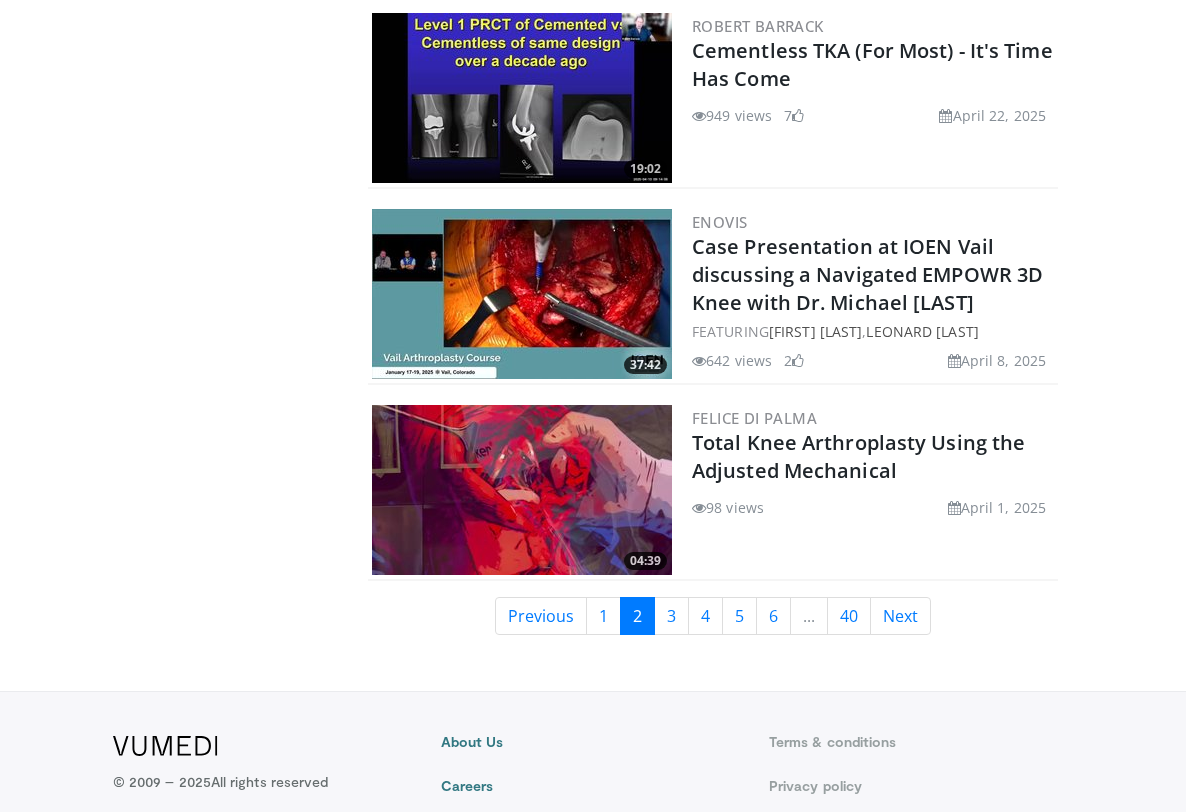 scroll, scrollTop: 4797, scrollLeft: 0, axis: vertical 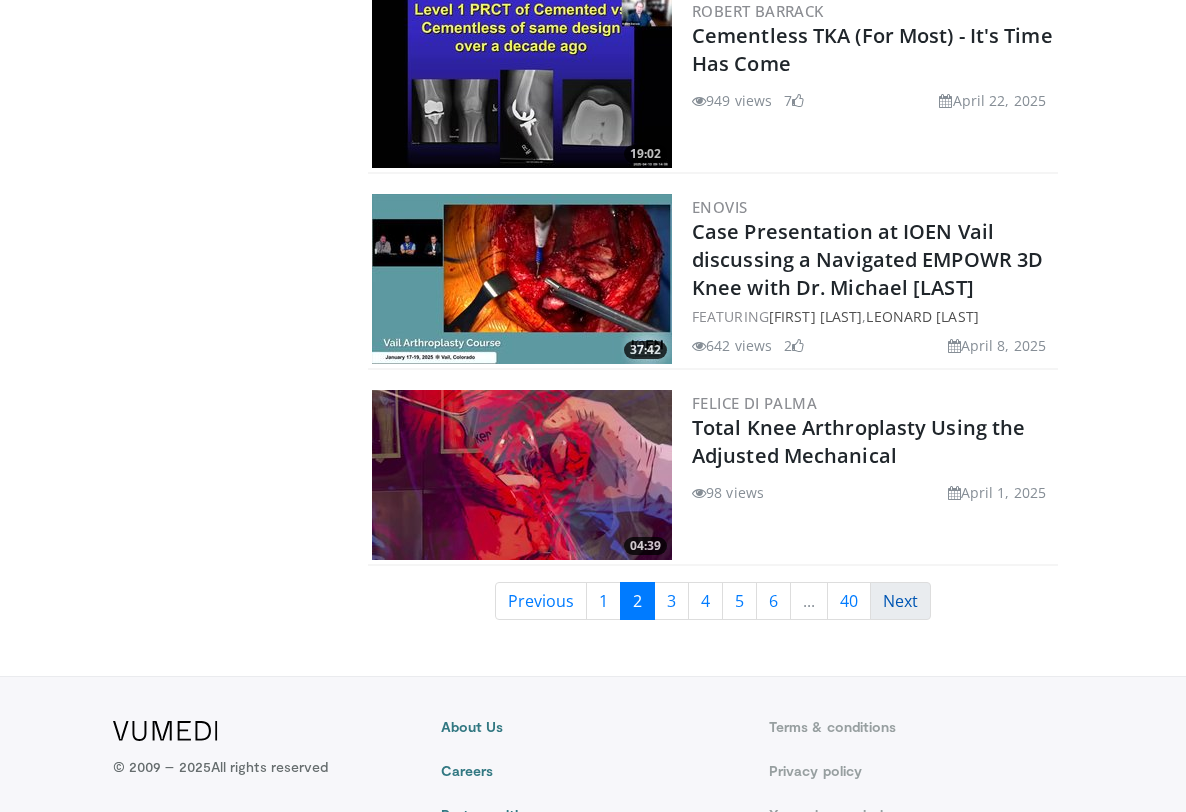click on "Next" at bounding box center [900, 601] 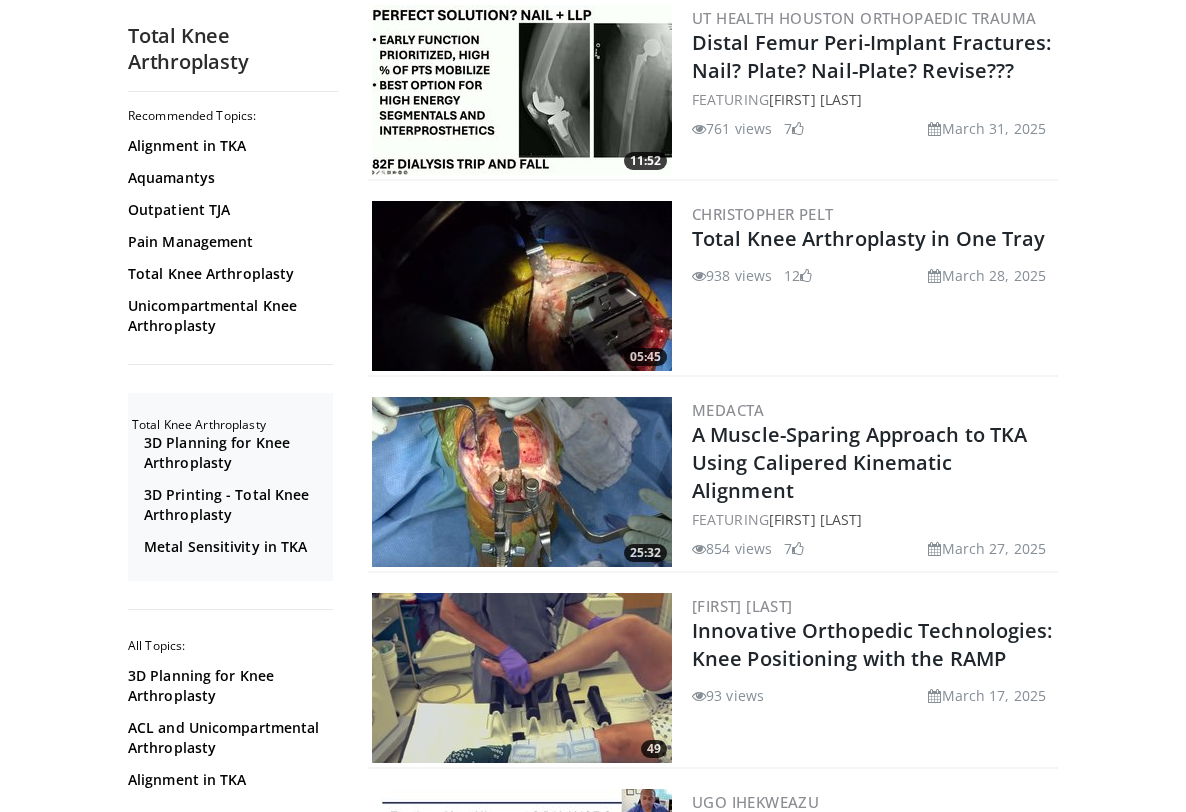scroll, scrollTop: 421, scrollLeft: 0, axis: vertical 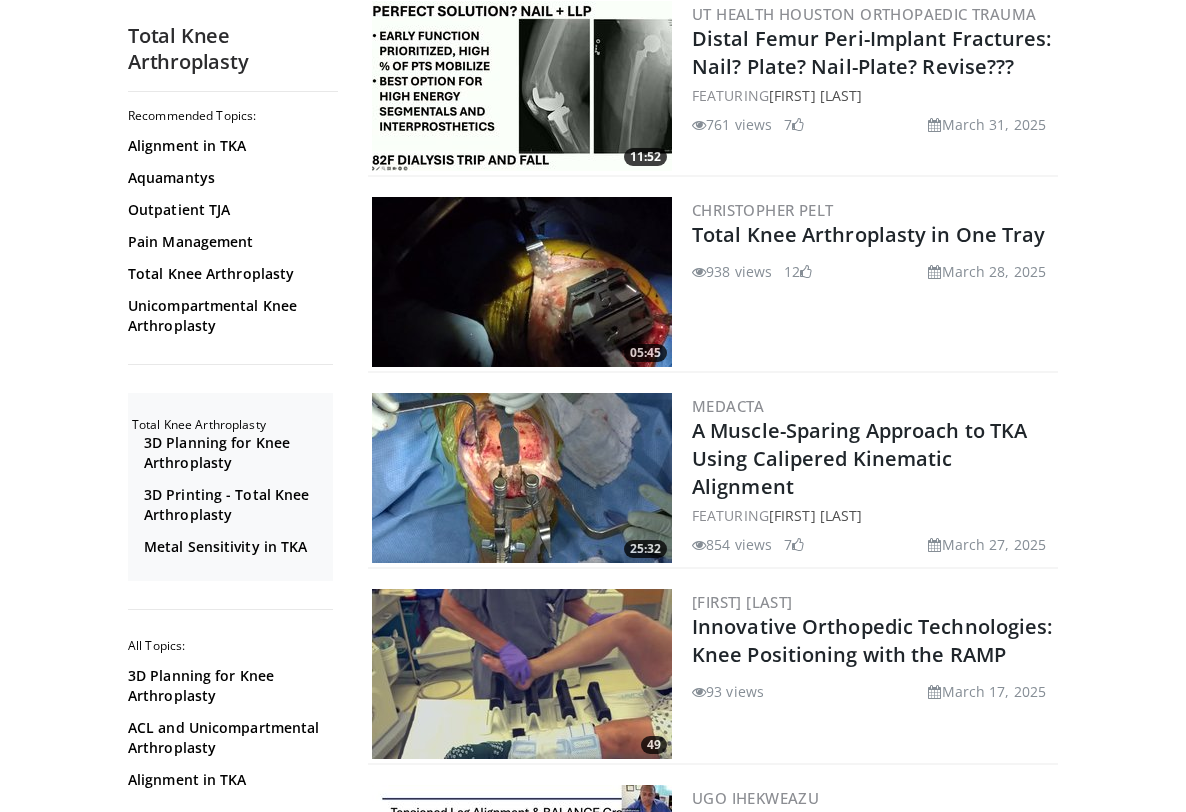 click at bounding box center (522, 282) 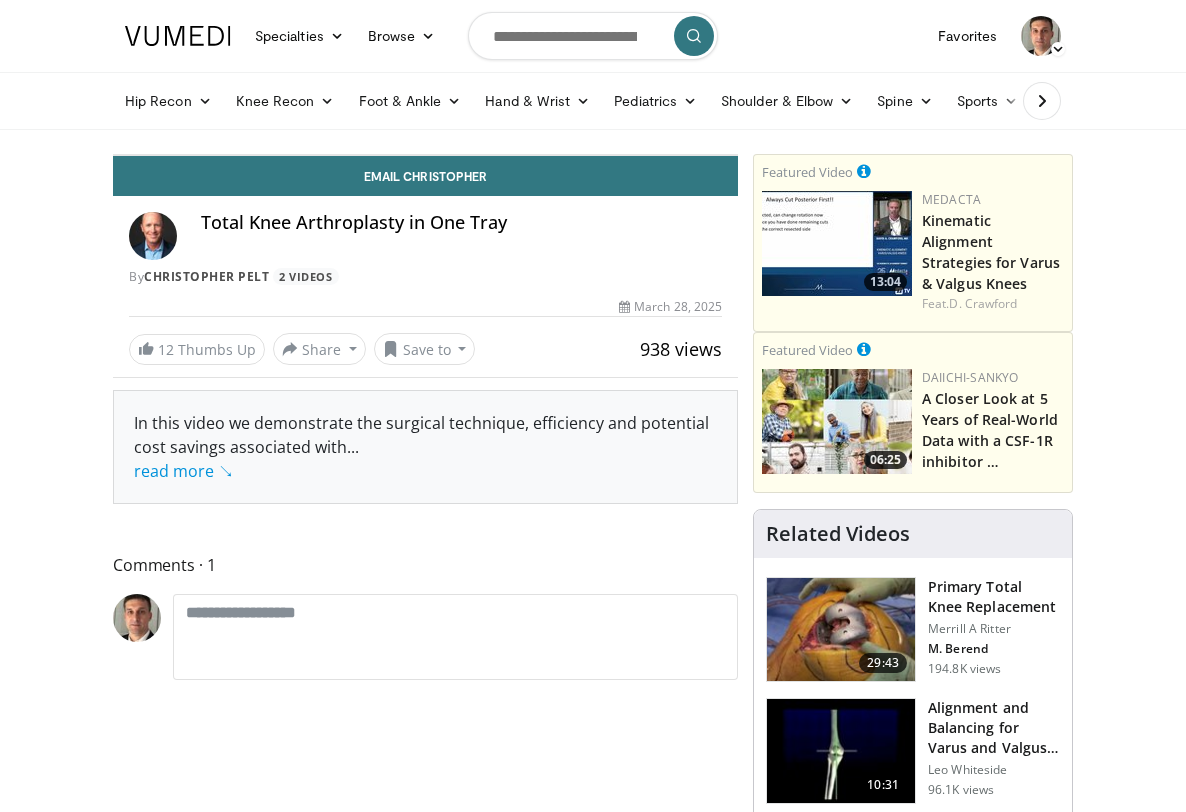 scroll, scrollTop: 0, scrollLeft: 0, axis: both 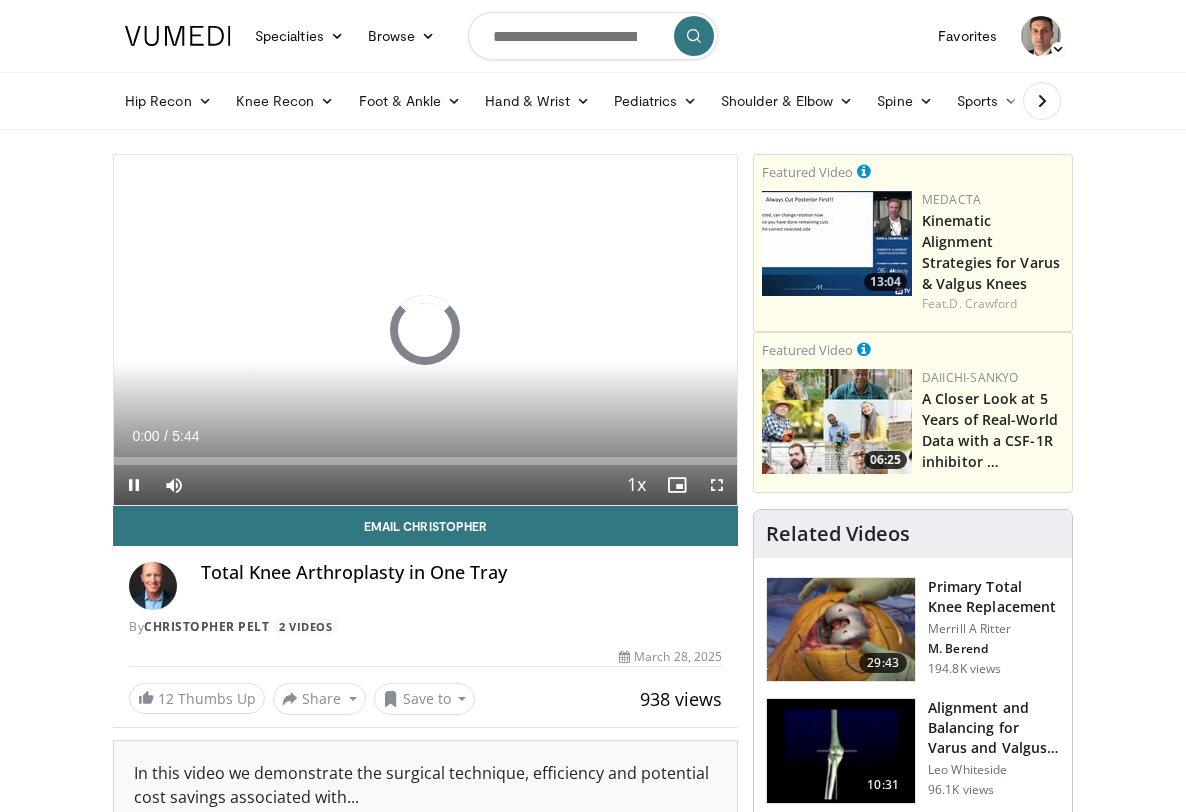 click at bounding box center [717, 485] 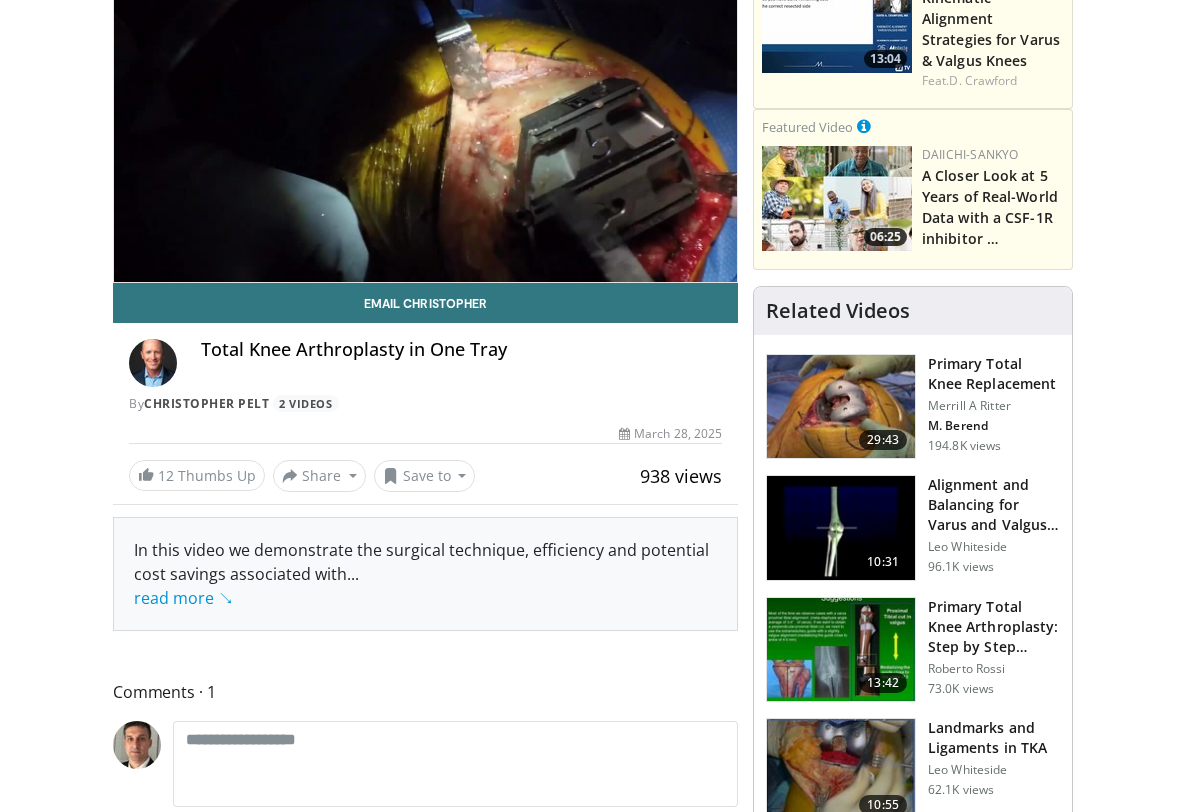 scroll, scrollTop: 227, scrollLeft: 0, axis: vertical 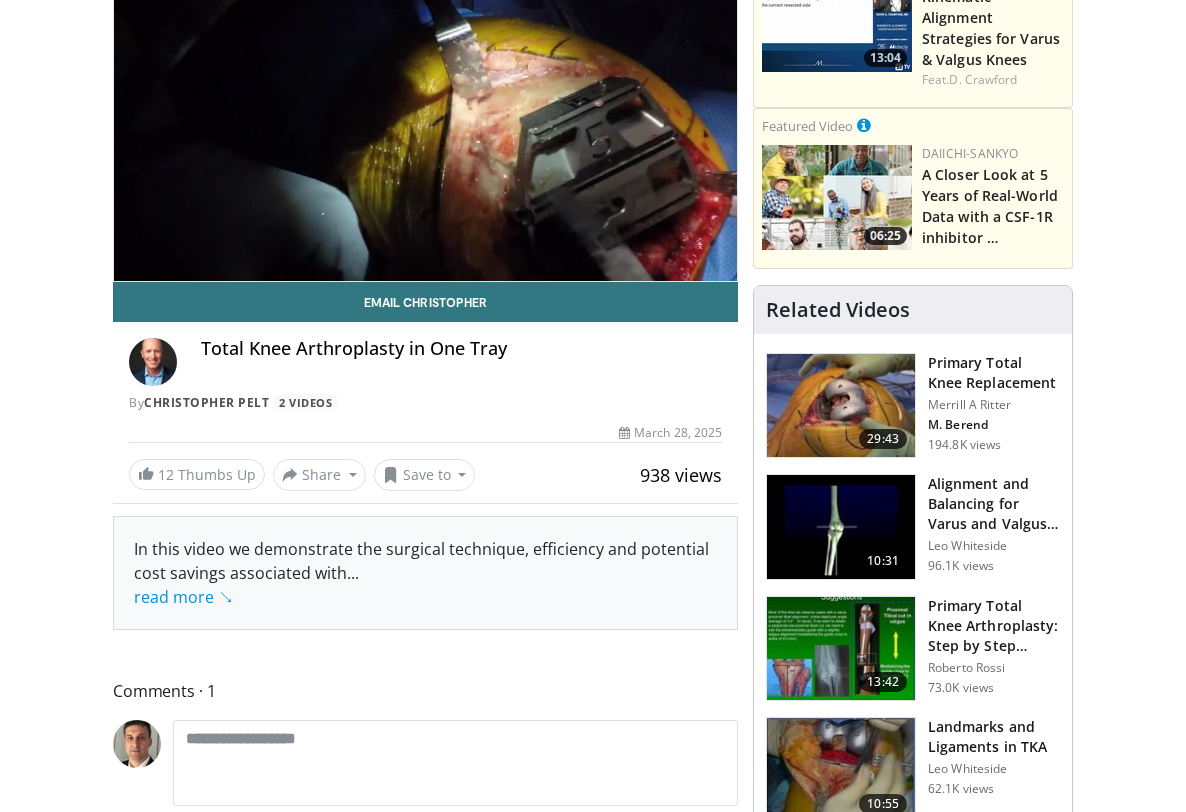 click at bounding box center (841, 649) 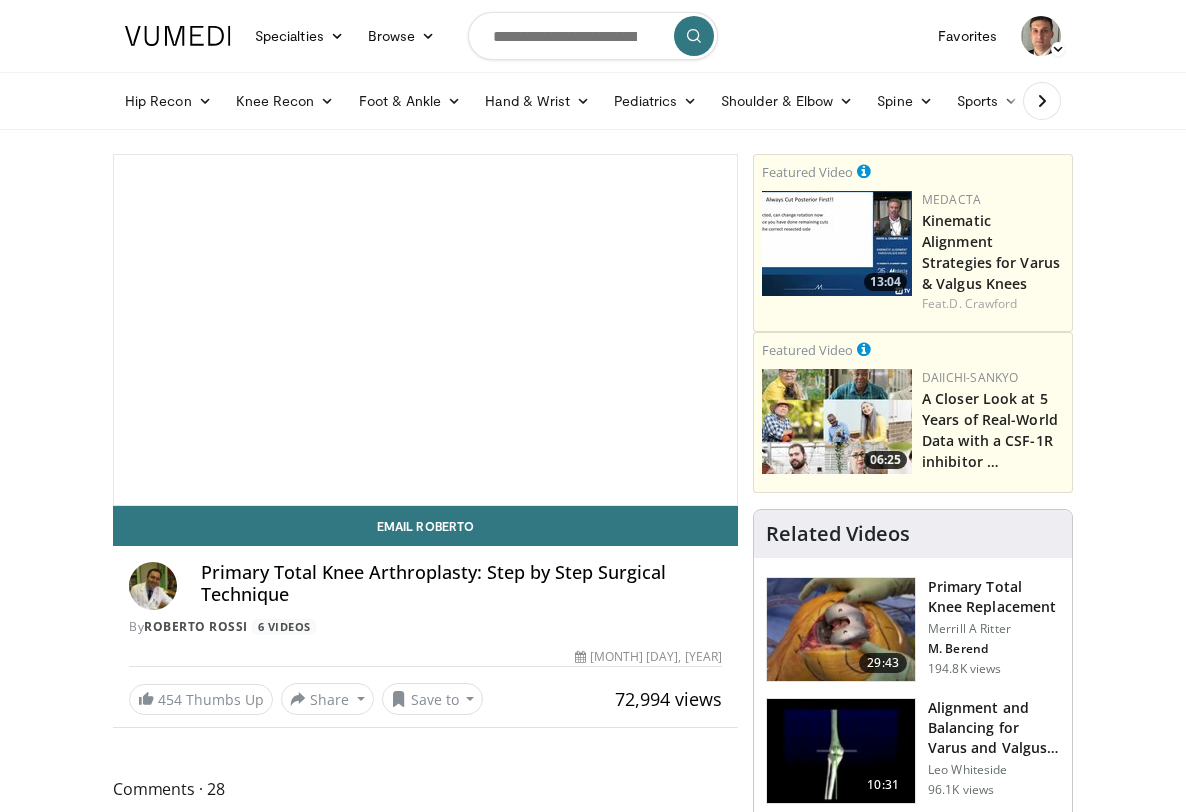 scroll, scrollTop: 0, scrollLeft: 0, axis: both 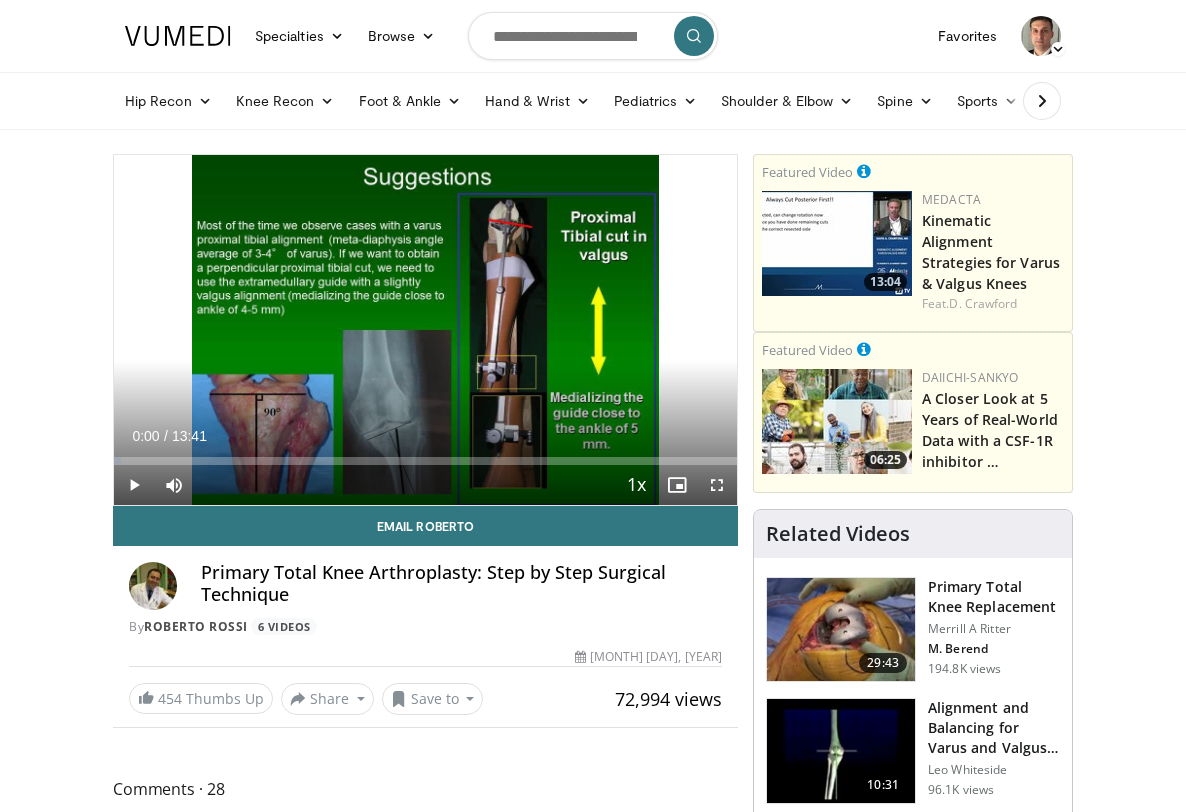 click at bounding box center [717, 485] 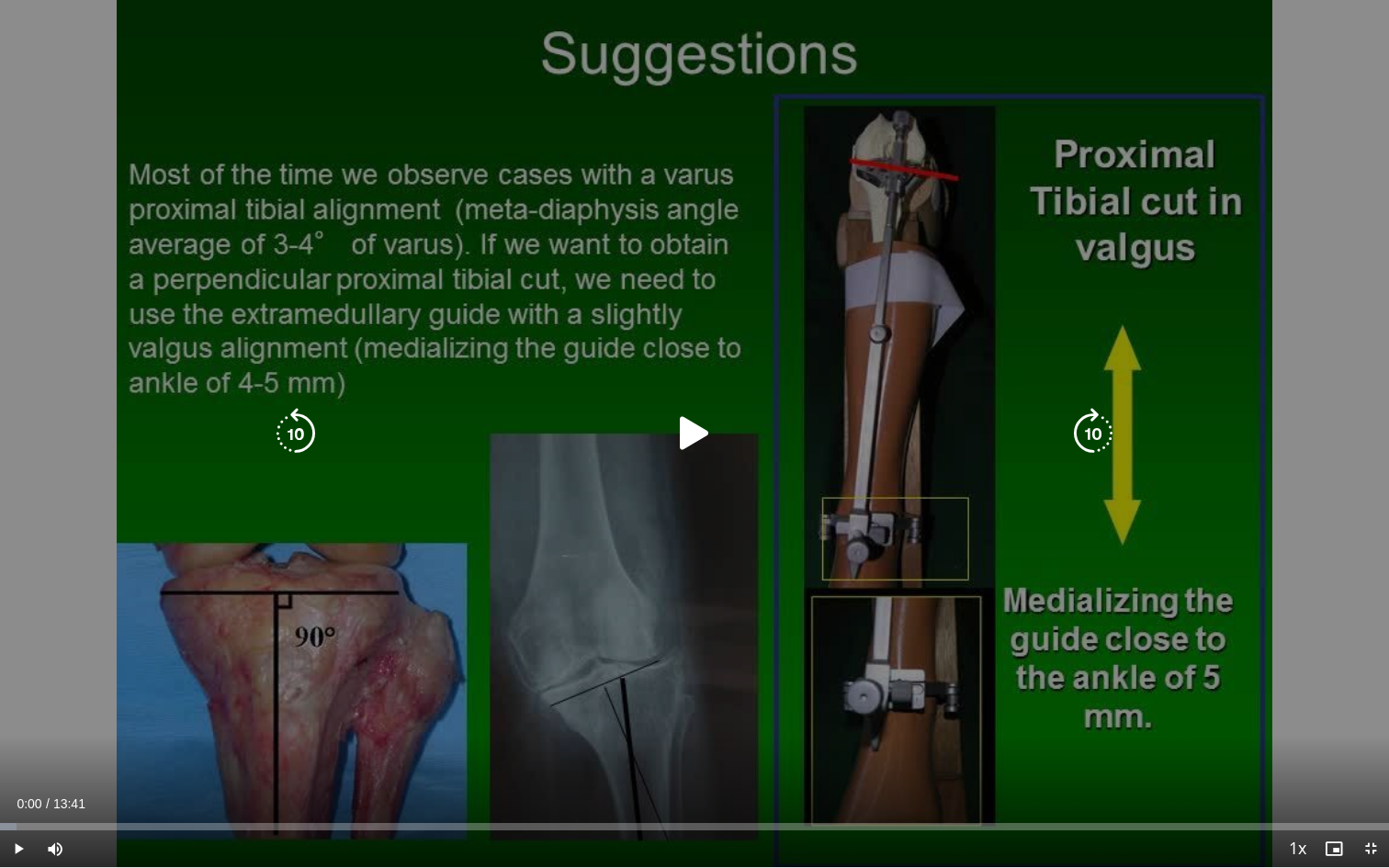 click at bounding box center [694, 434] 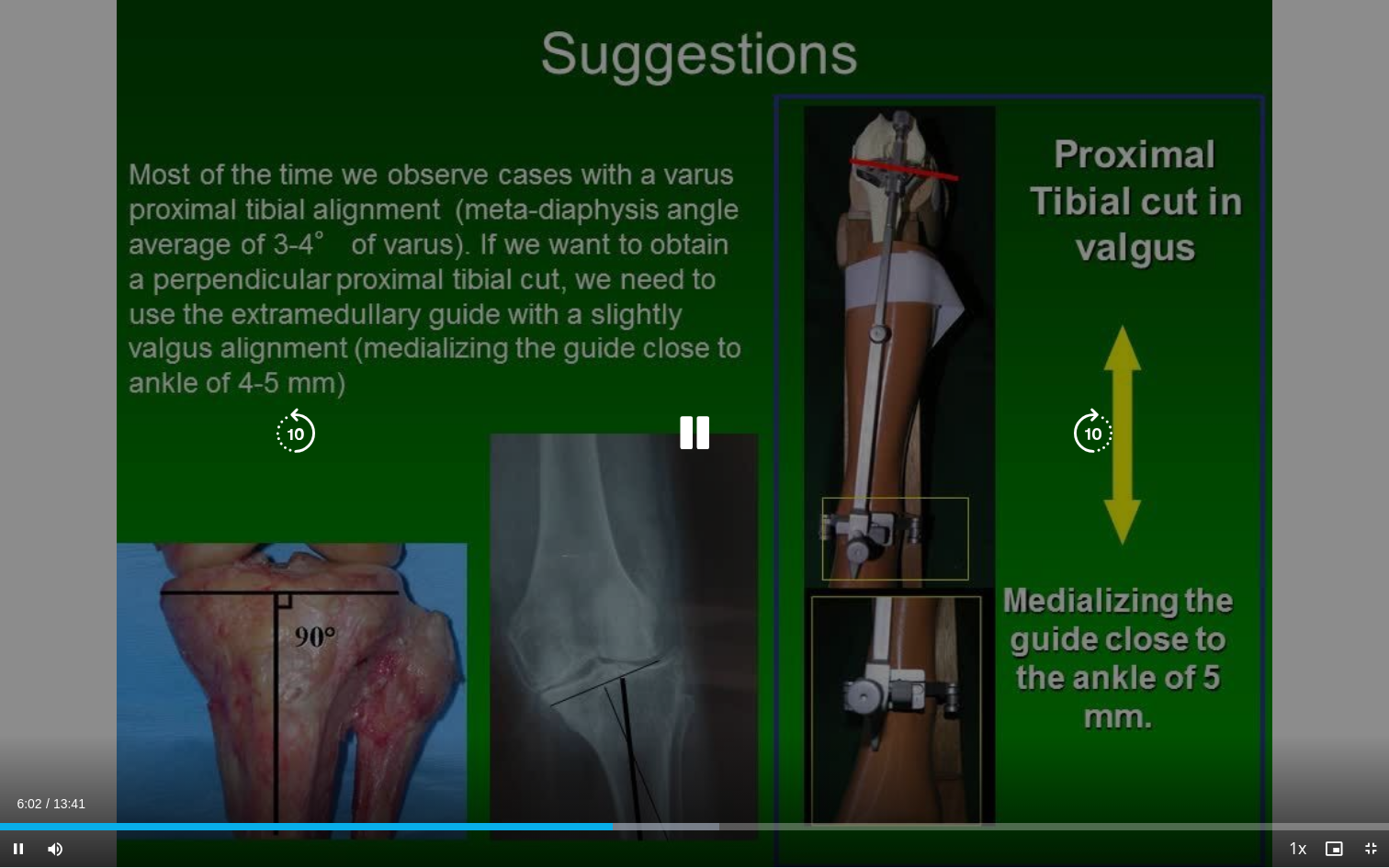 click at bounding box center [296, 434] 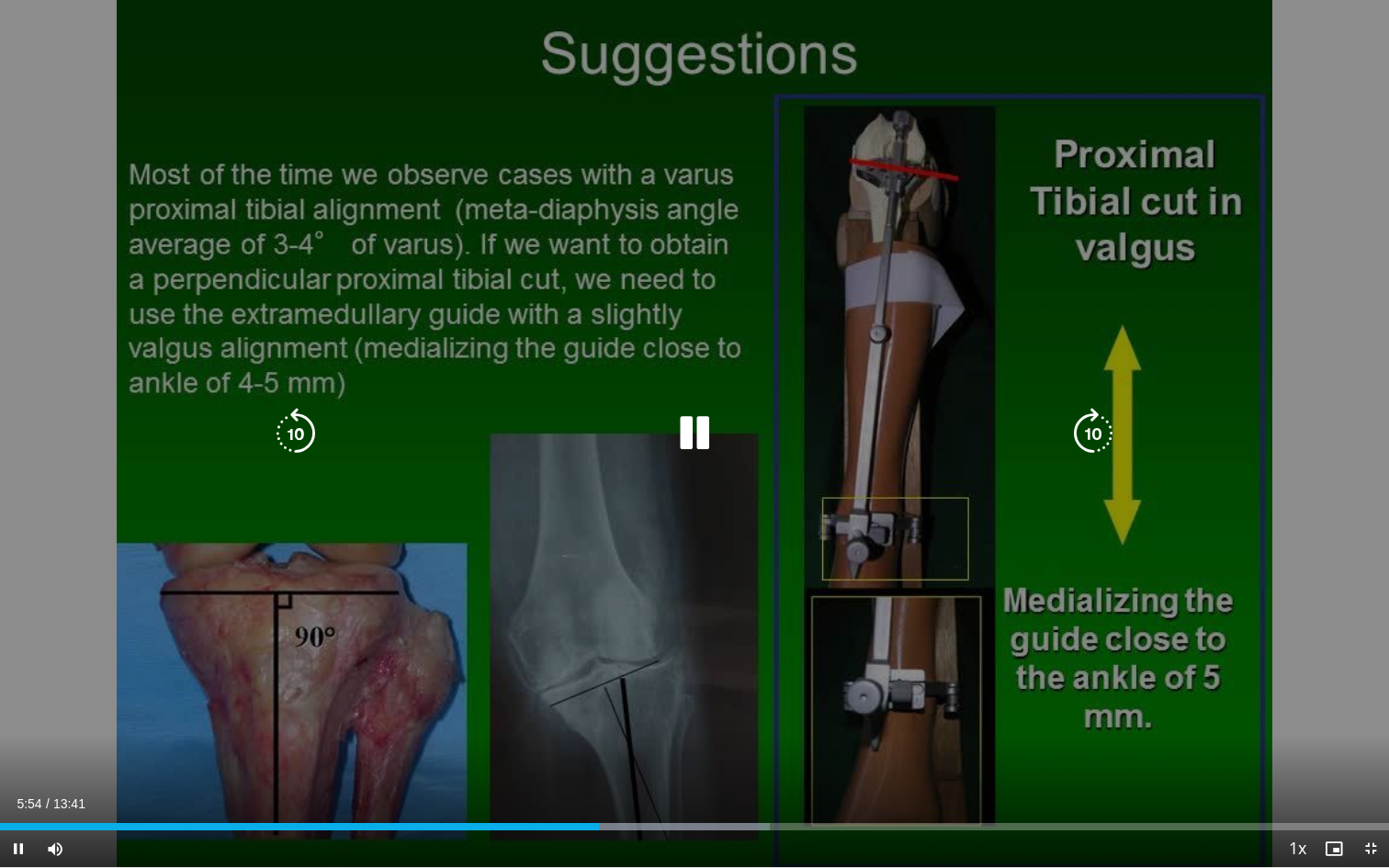 click at bounding box center [694, 434] 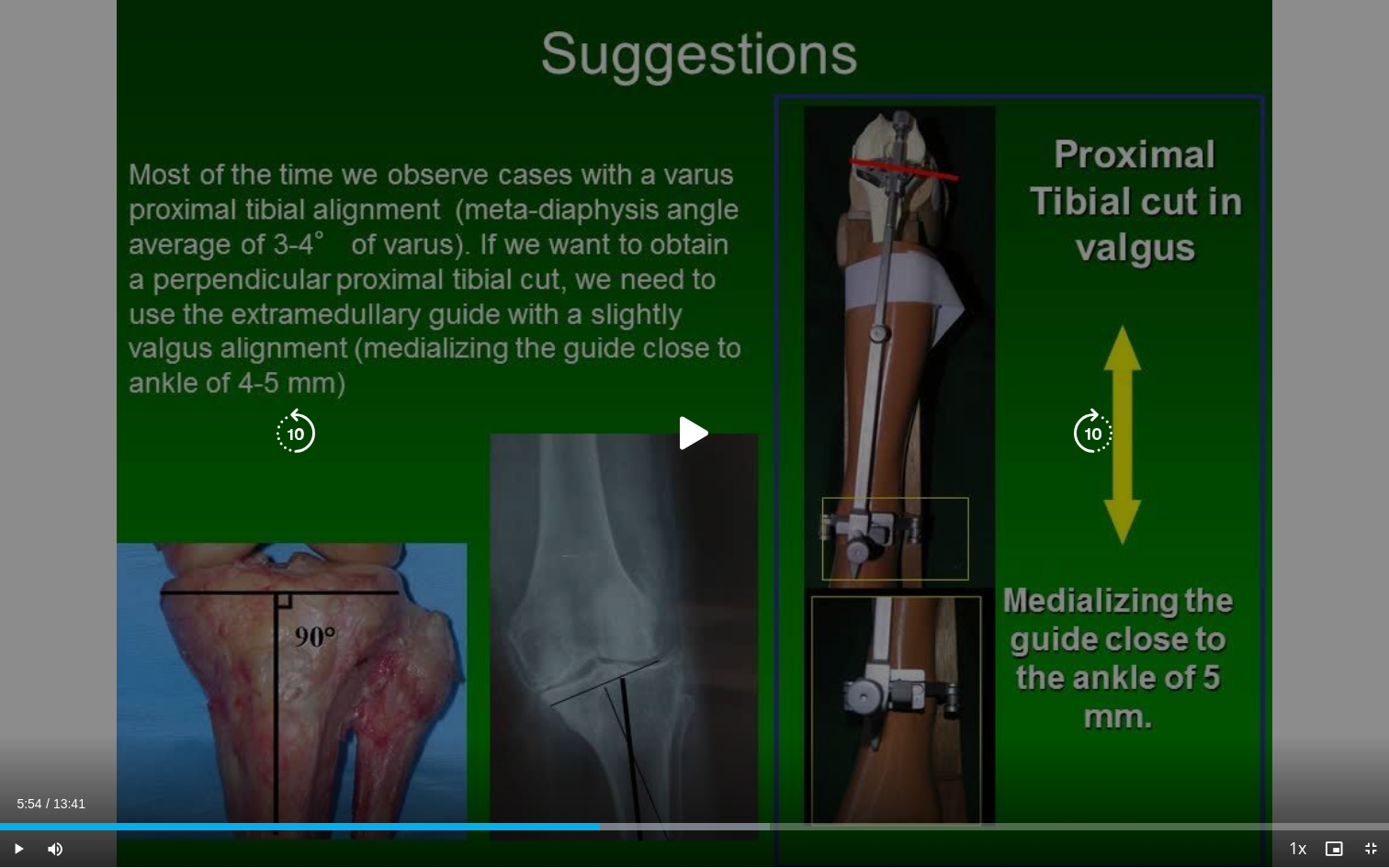 click at bounding box center [694, 434] 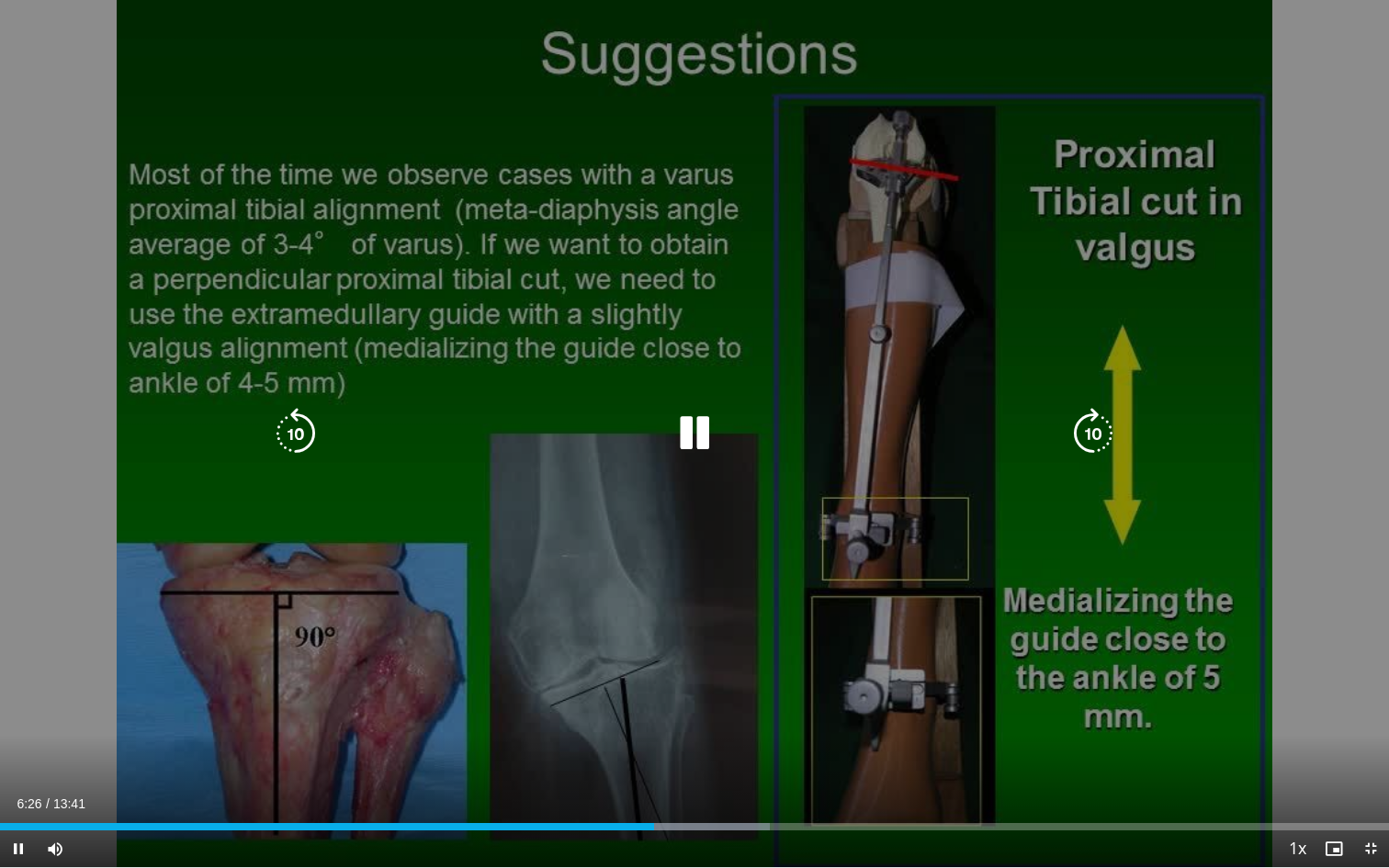 click at bounding box center (694, 434) 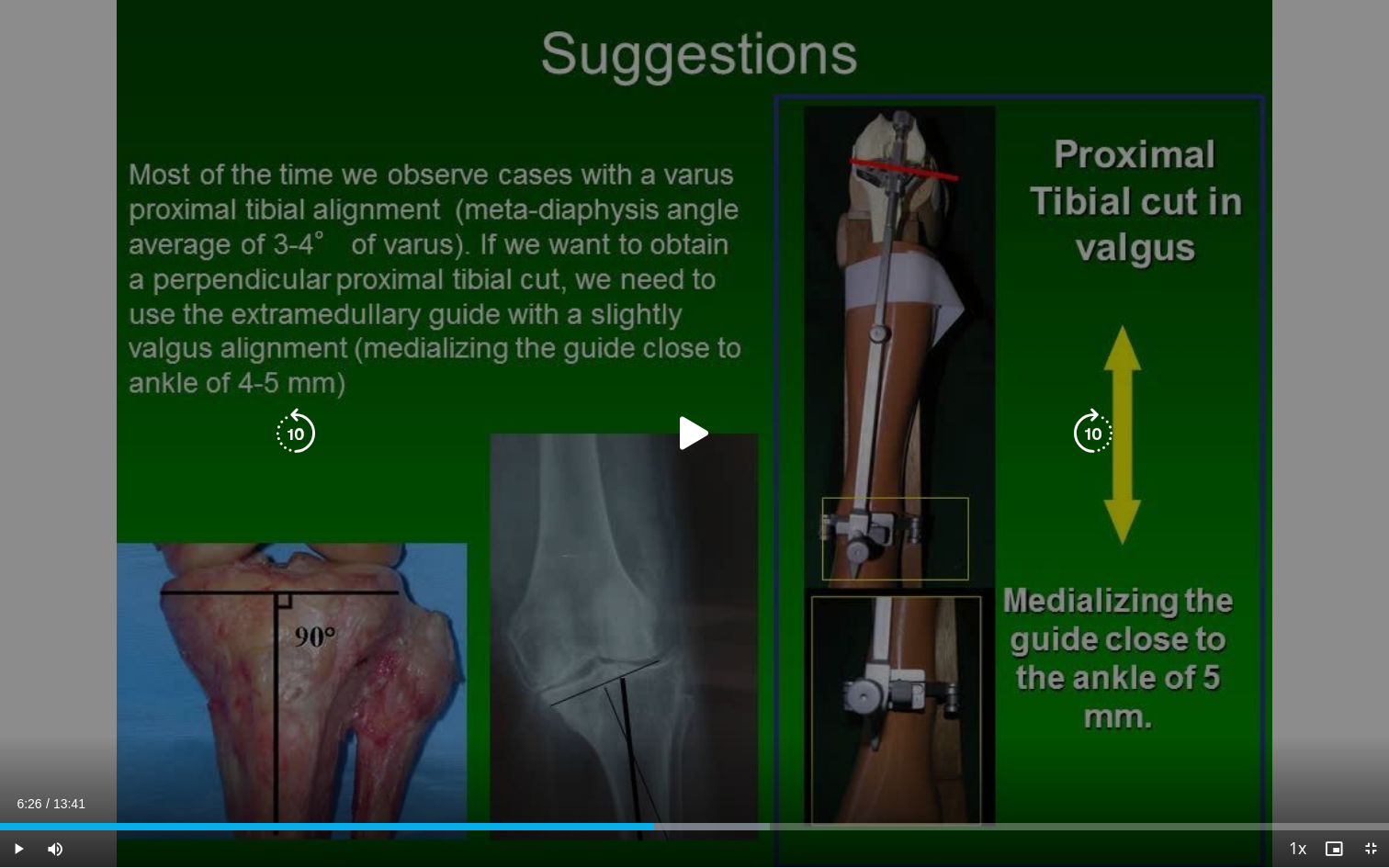 click at bounding box center [694, 434] 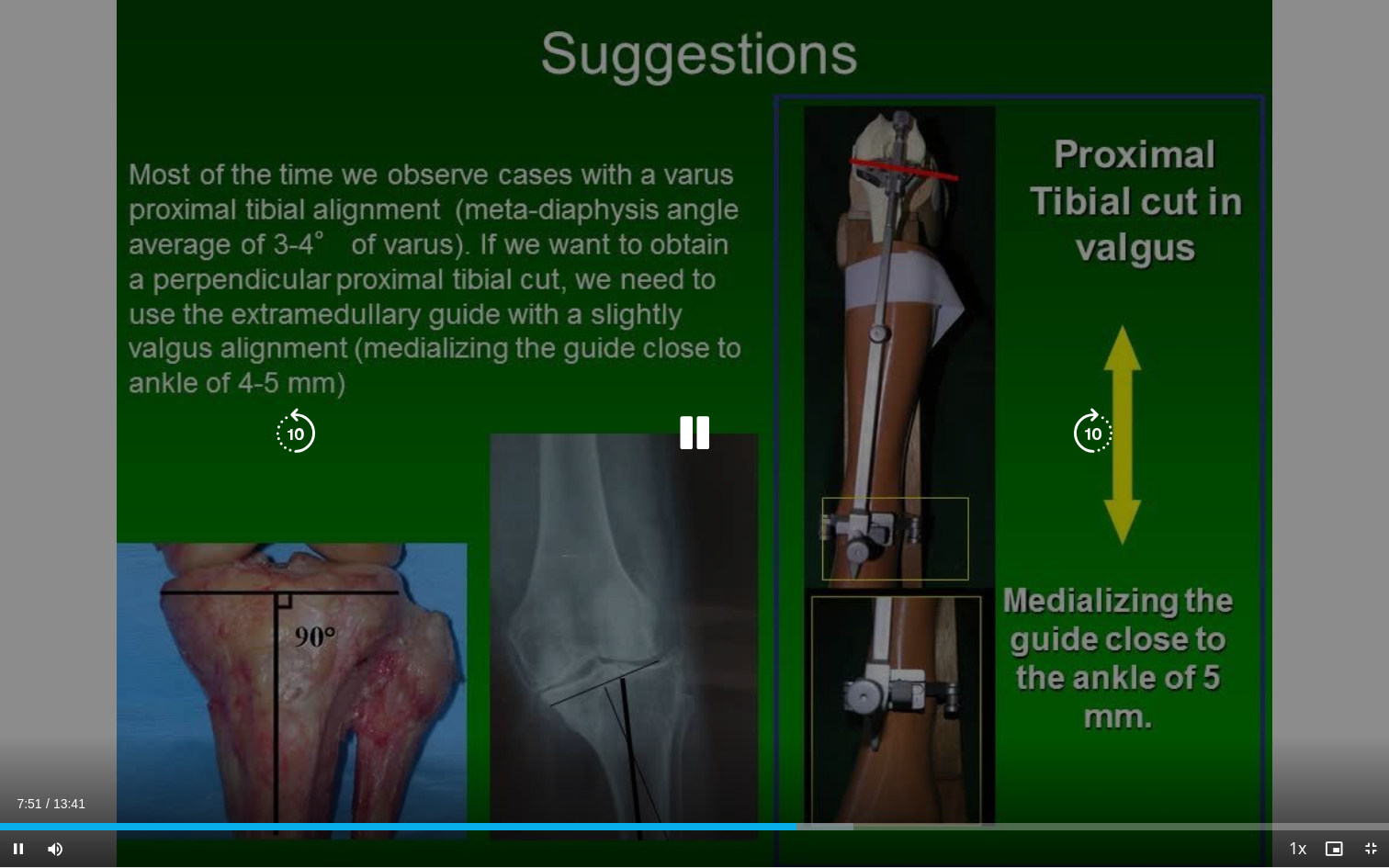 click at bounding box center (694, 434) 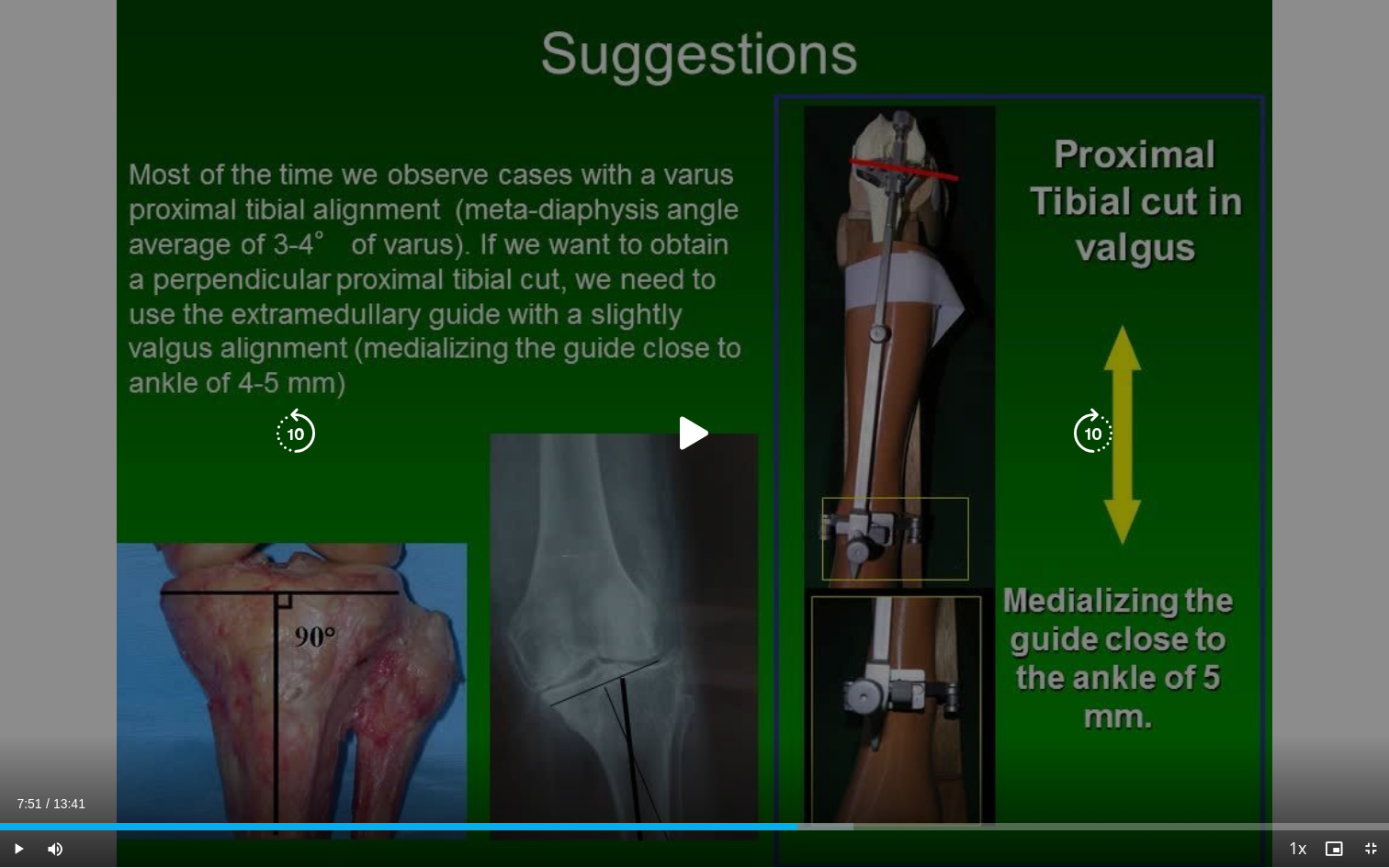 click at bounding box center [694, 434] 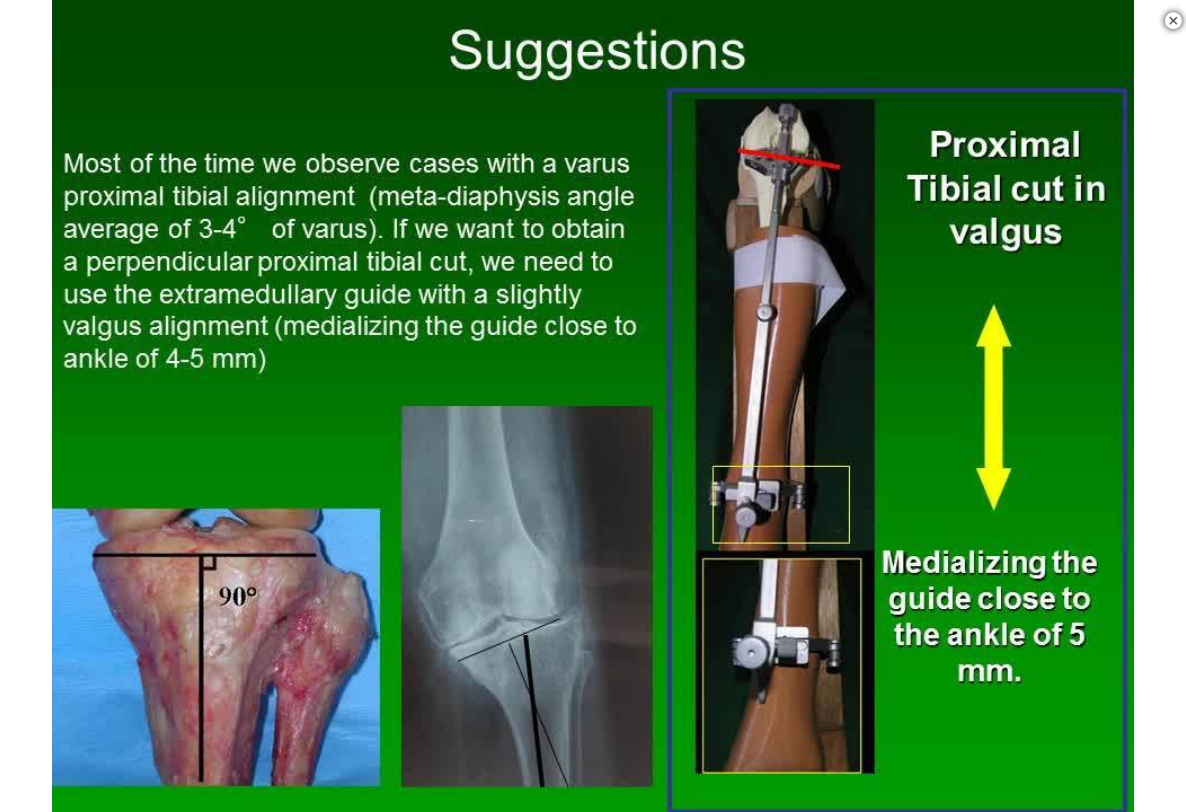 scroll, scrollTop: 725, scrollLeft: 0, axis: vertical 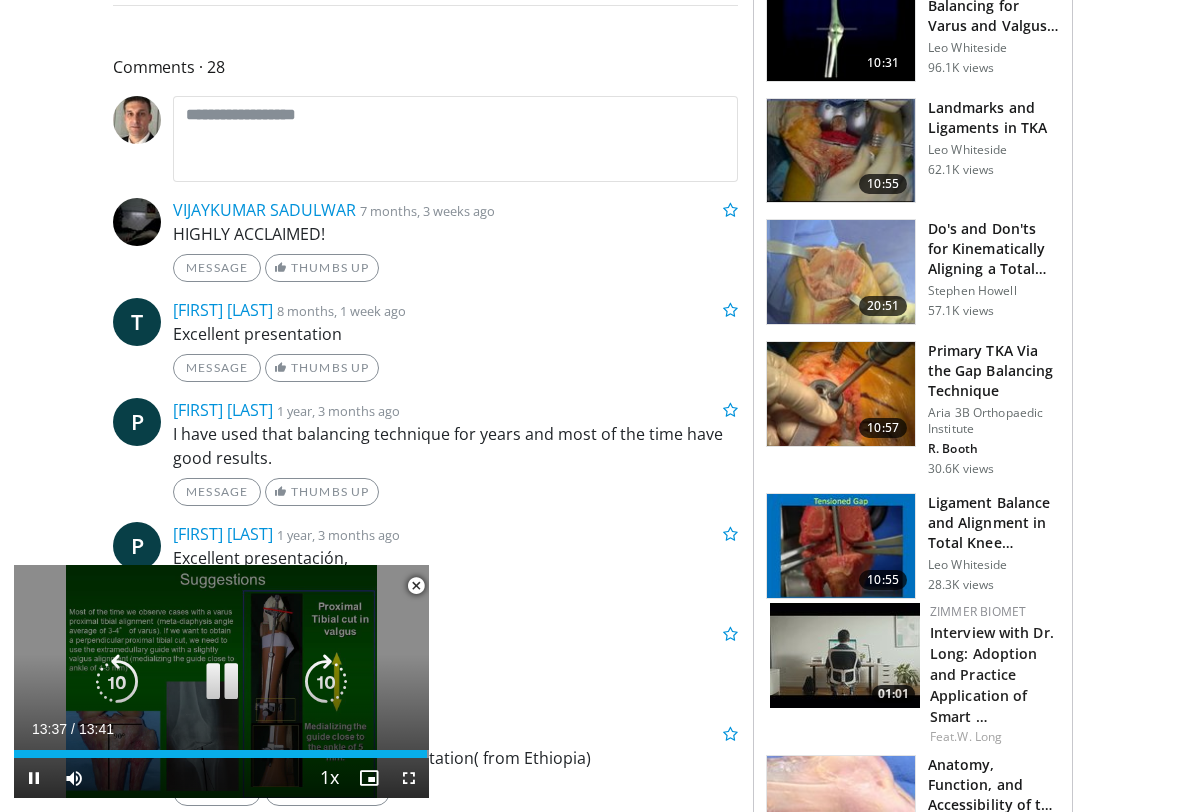 click at bounding box center (222, 682) 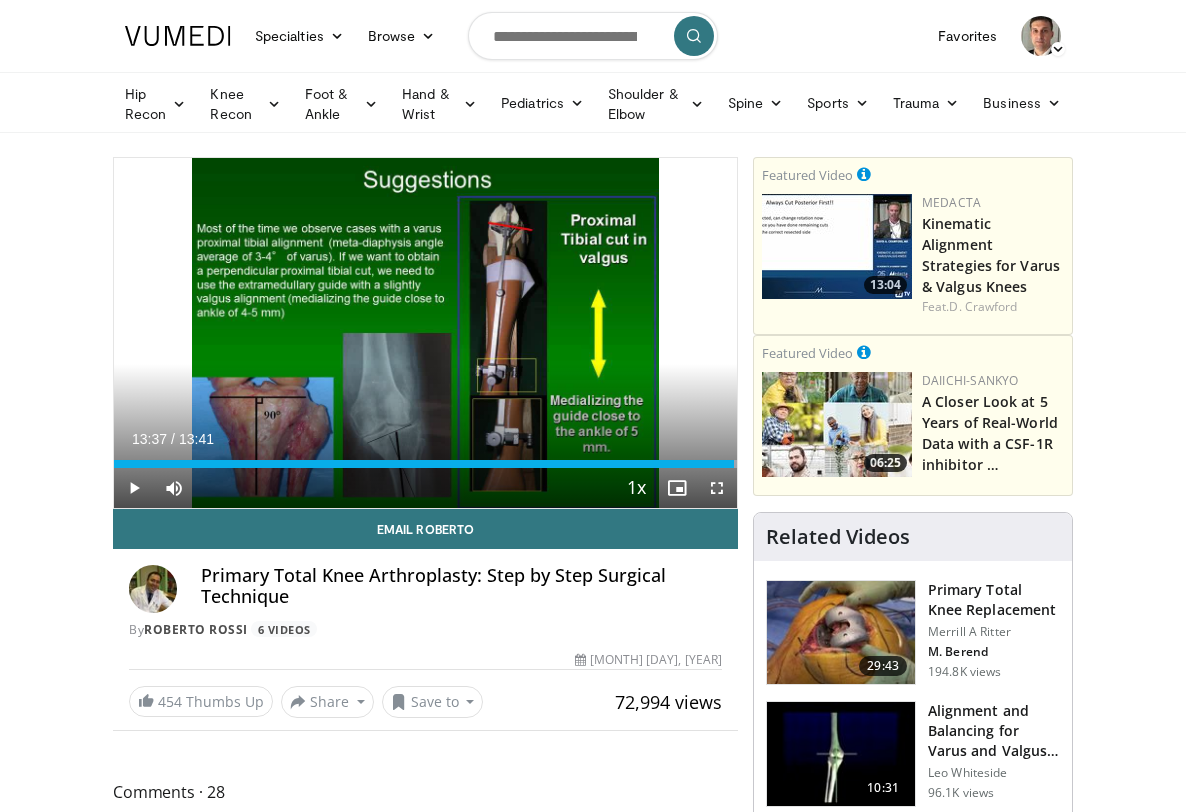 scroll, scrollTop: 0, scrollLeft: 0, axis: both 